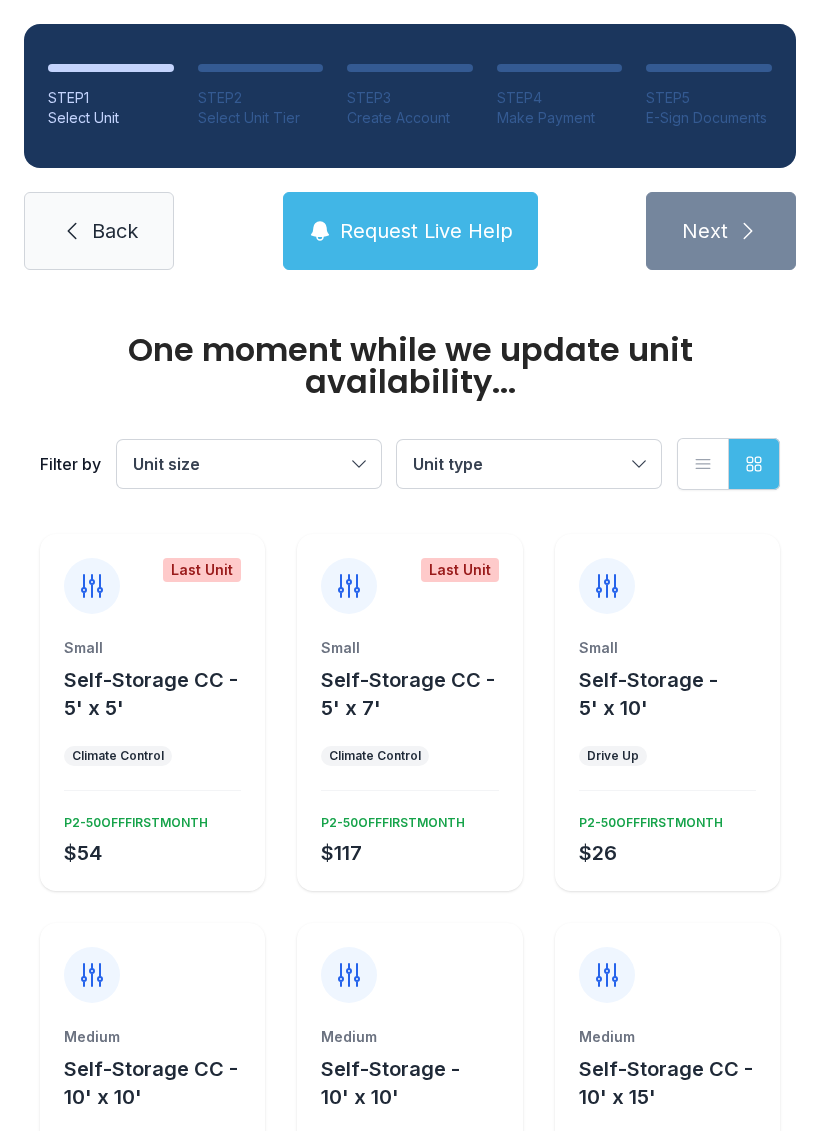 scroll, scrollTop: 0, scrollLeft: 0, axis: both 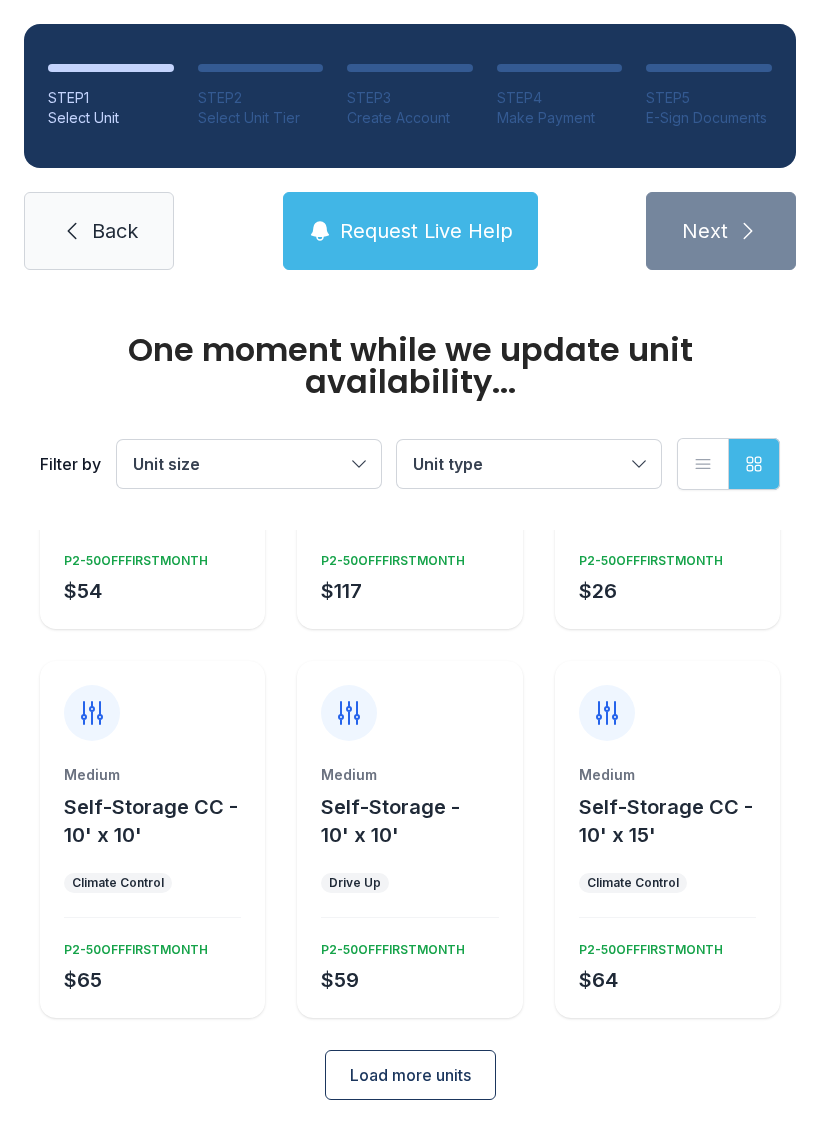 click on "Load more units" at bounding box center (410, 1075) 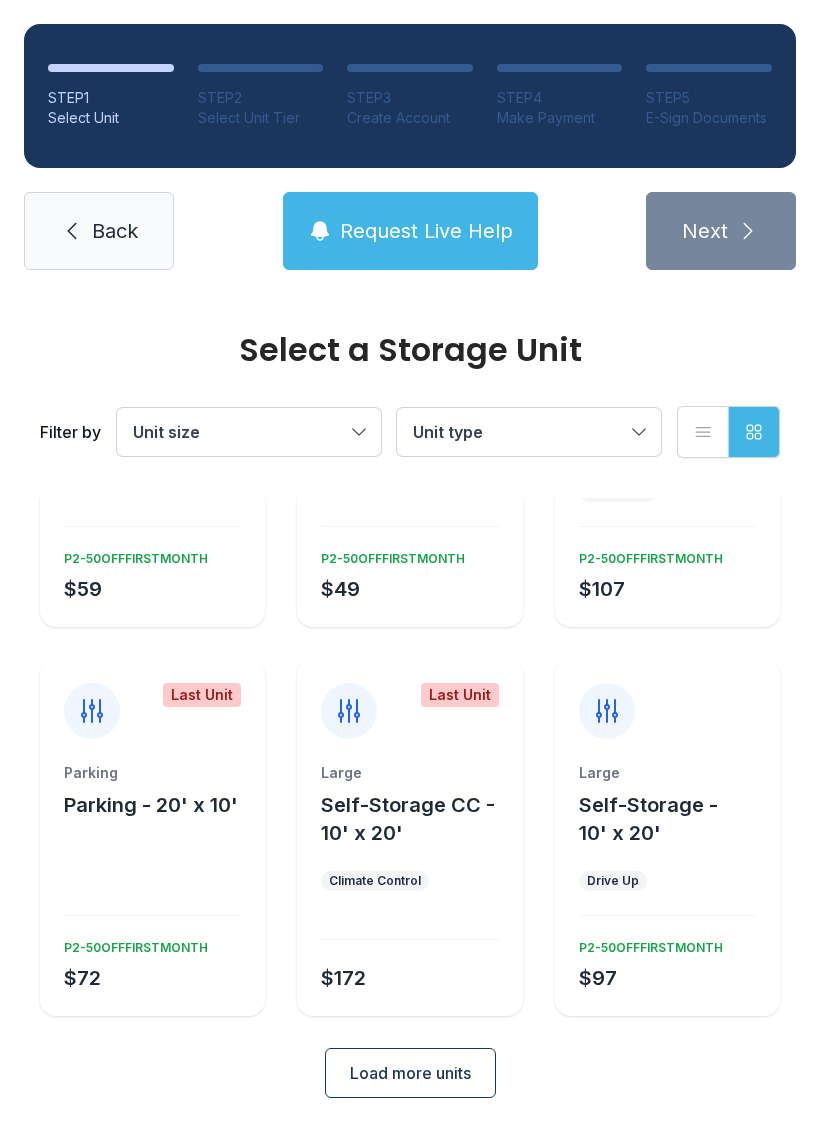 scroll, scrollTop: 1036, scrollLeft: 0, axis: vertical 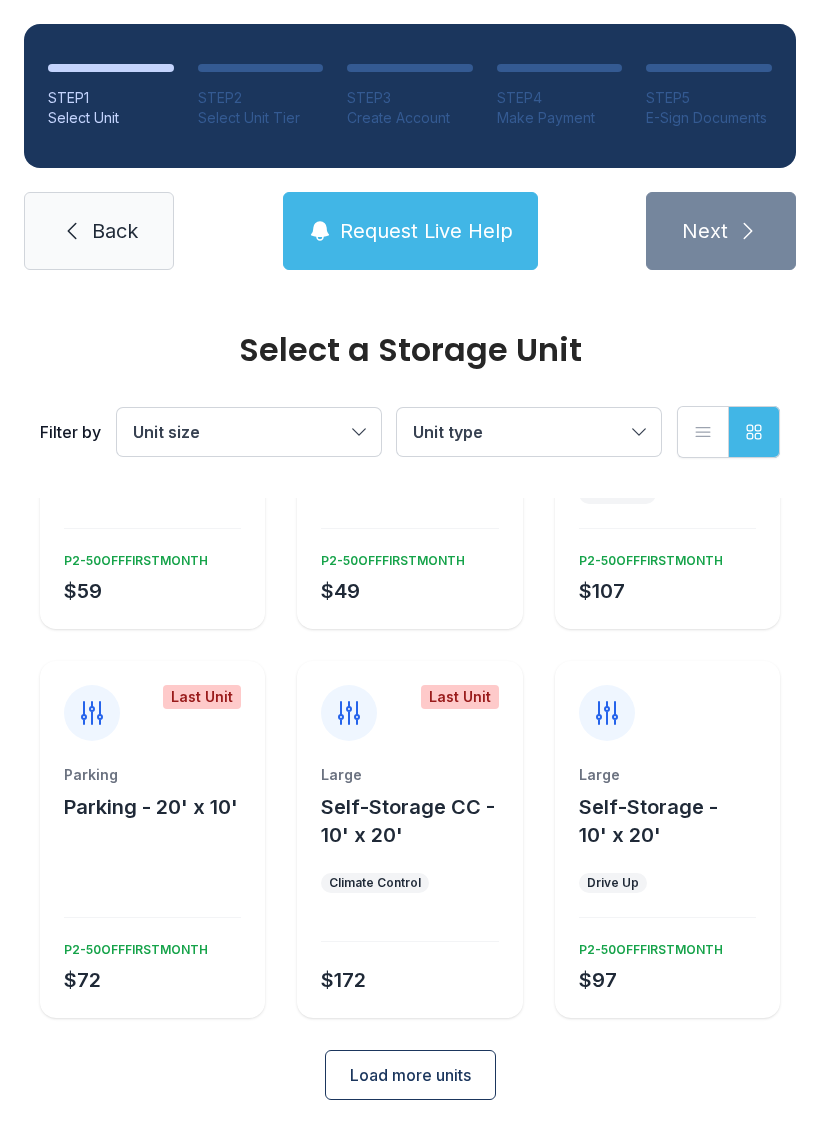 click on "Load more units" at bounding box center [410, 1075] 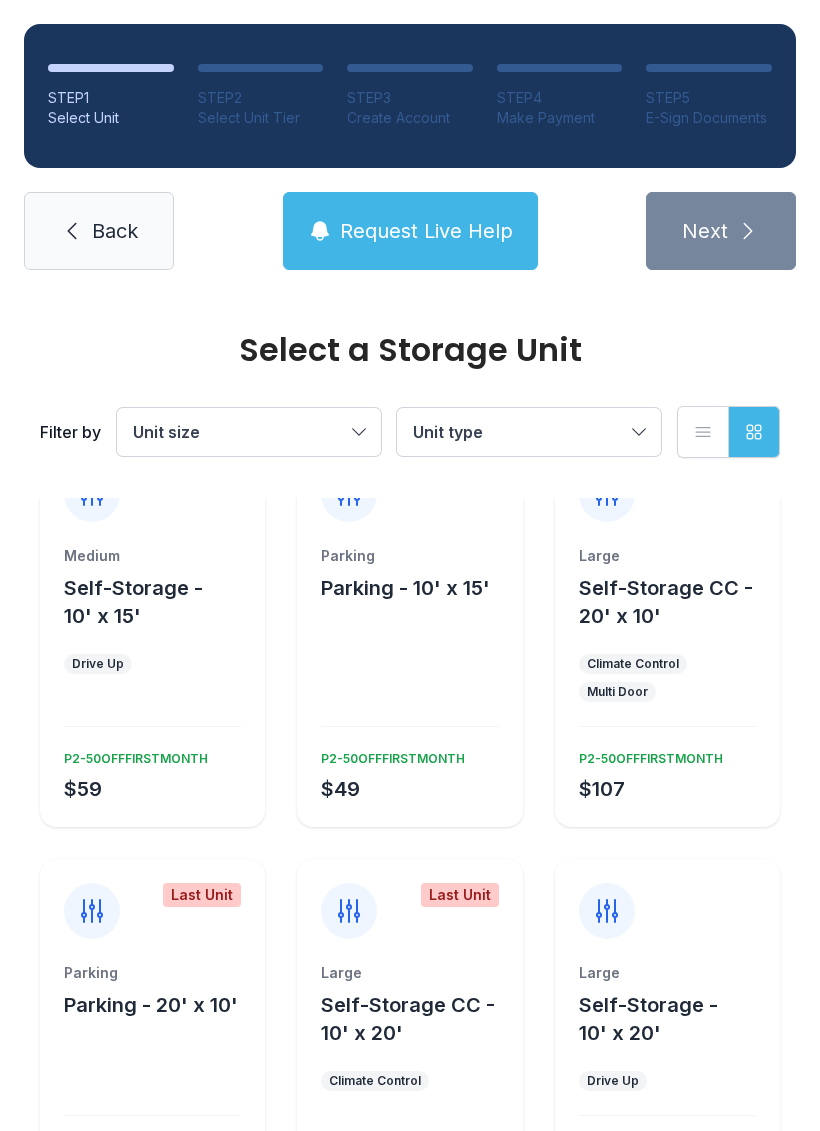 scroll, scrollTop: 835, scrollLeft: 0, axis: vertical 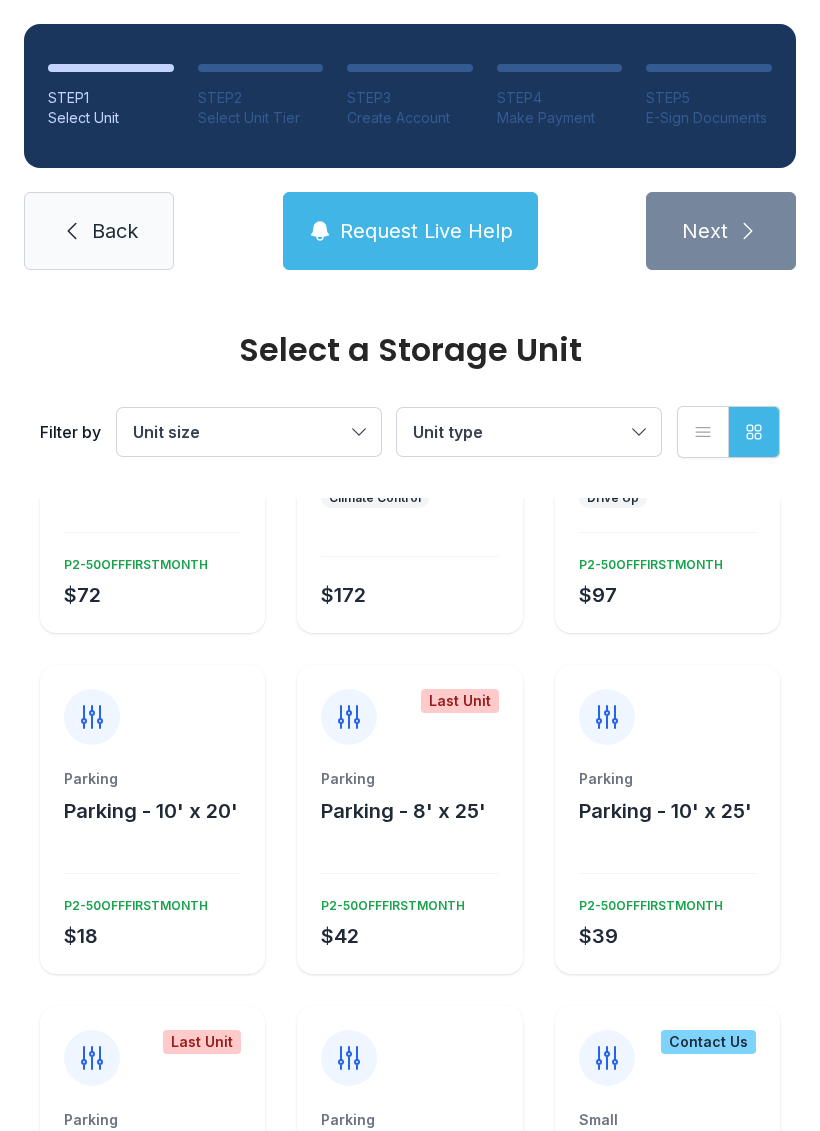click on "Parking Parking - 10' x 25' $39 P2-50OFFFIRSTMONTH" at bounding box center [667, 871] 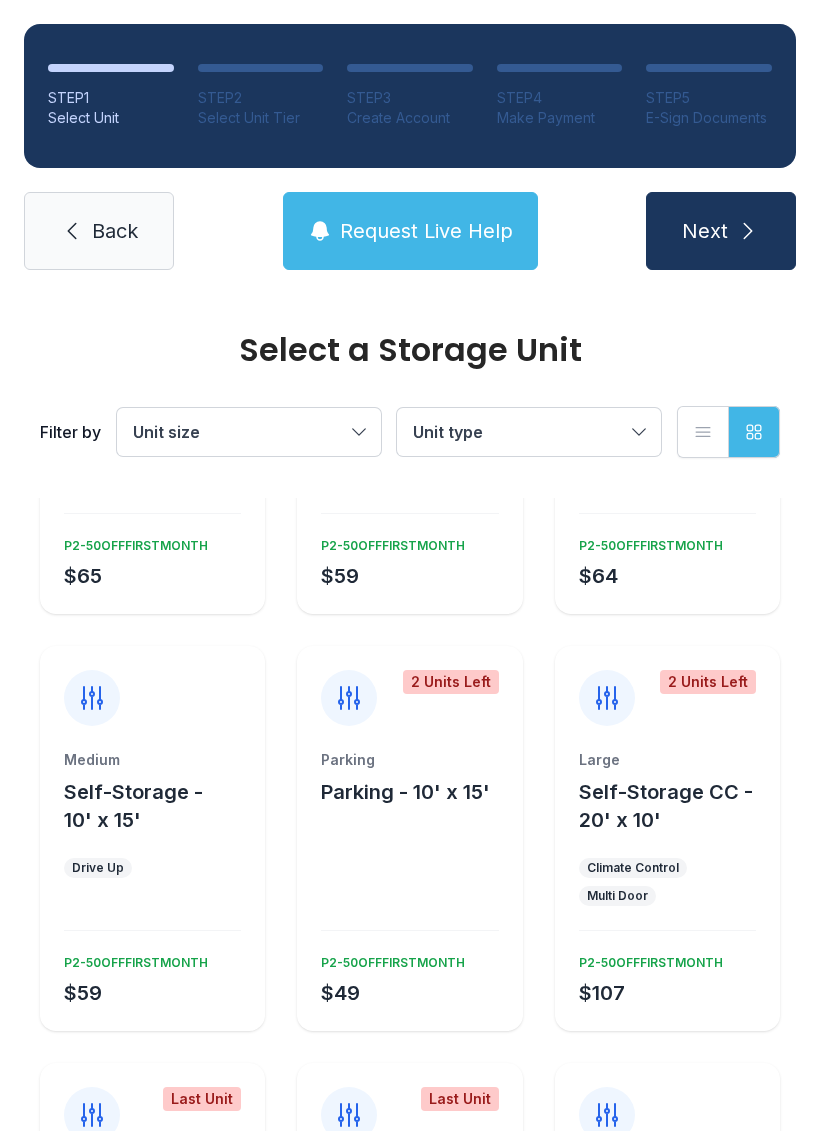 scroll, scrollTop: 628, scrollLeft: 0, axis: vertical 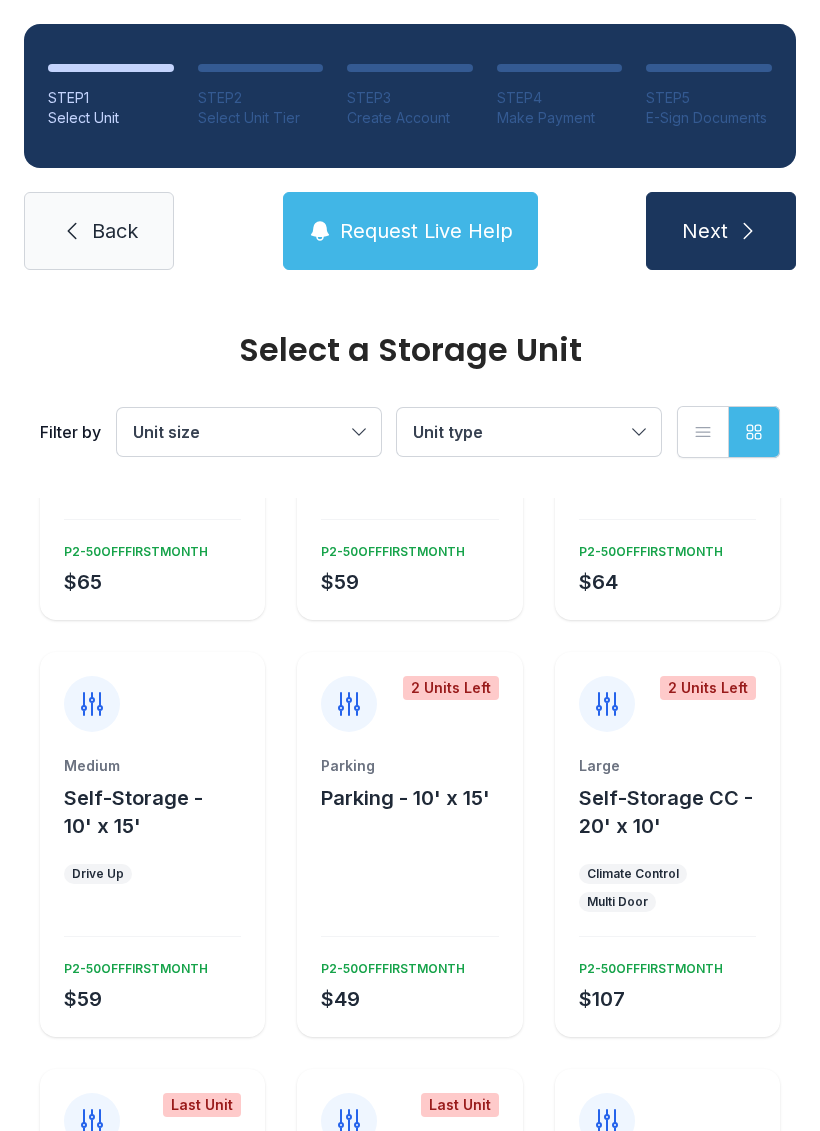 click on "Self-Storage CC - 20' x 10'" at bounding box center [666, 812] 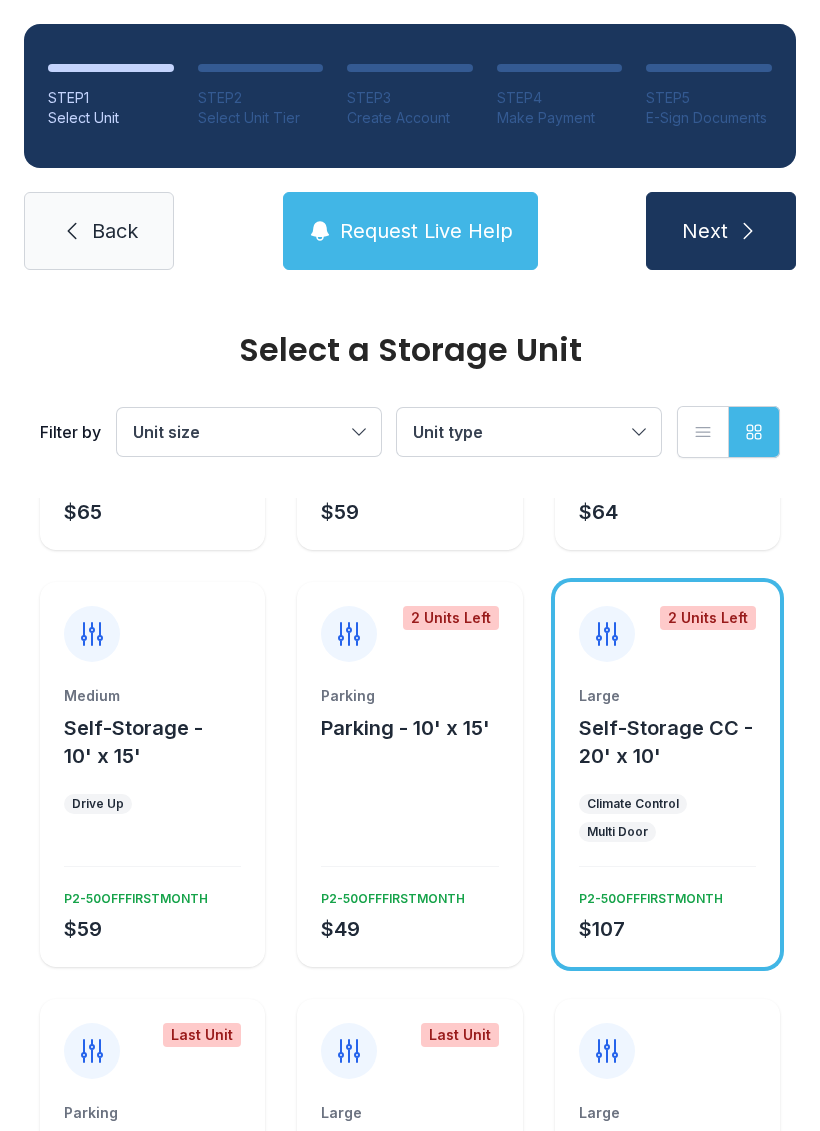 scroll, scrollTop: 706, scrollLeft: 0, axis: vertical 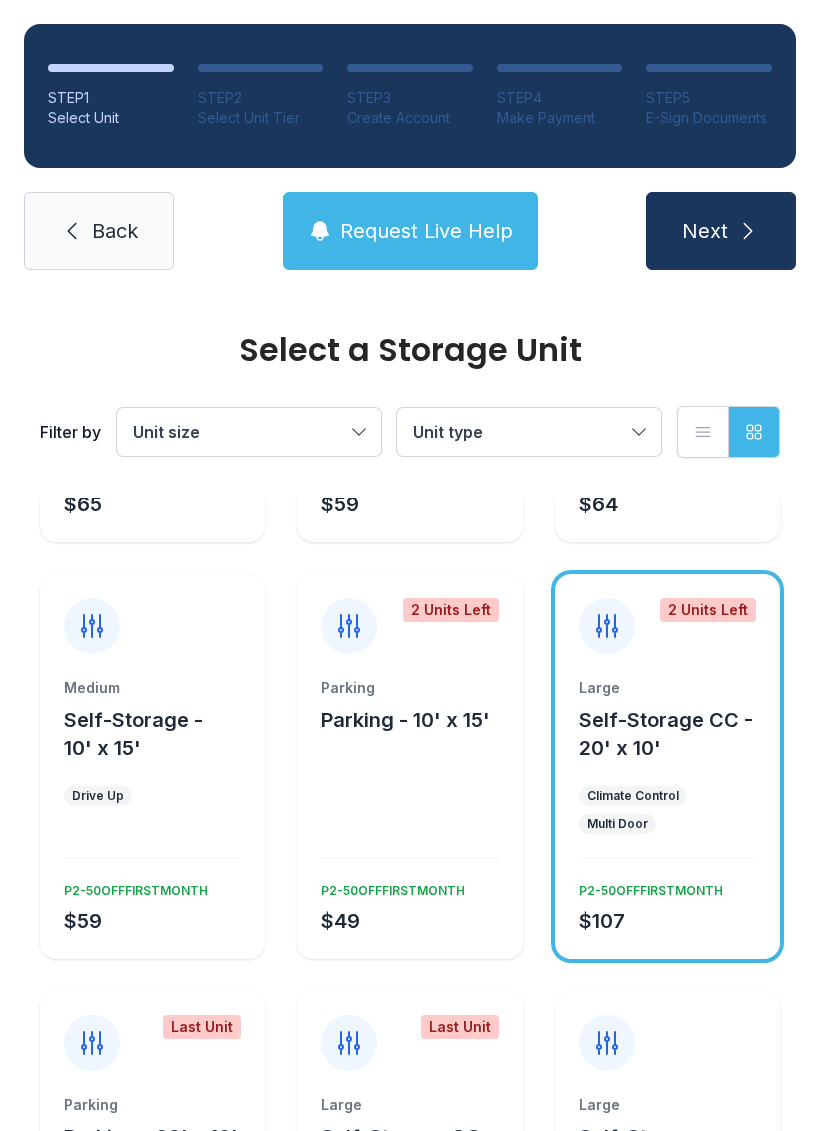 click on "Next" at bounding box center (705, 231) 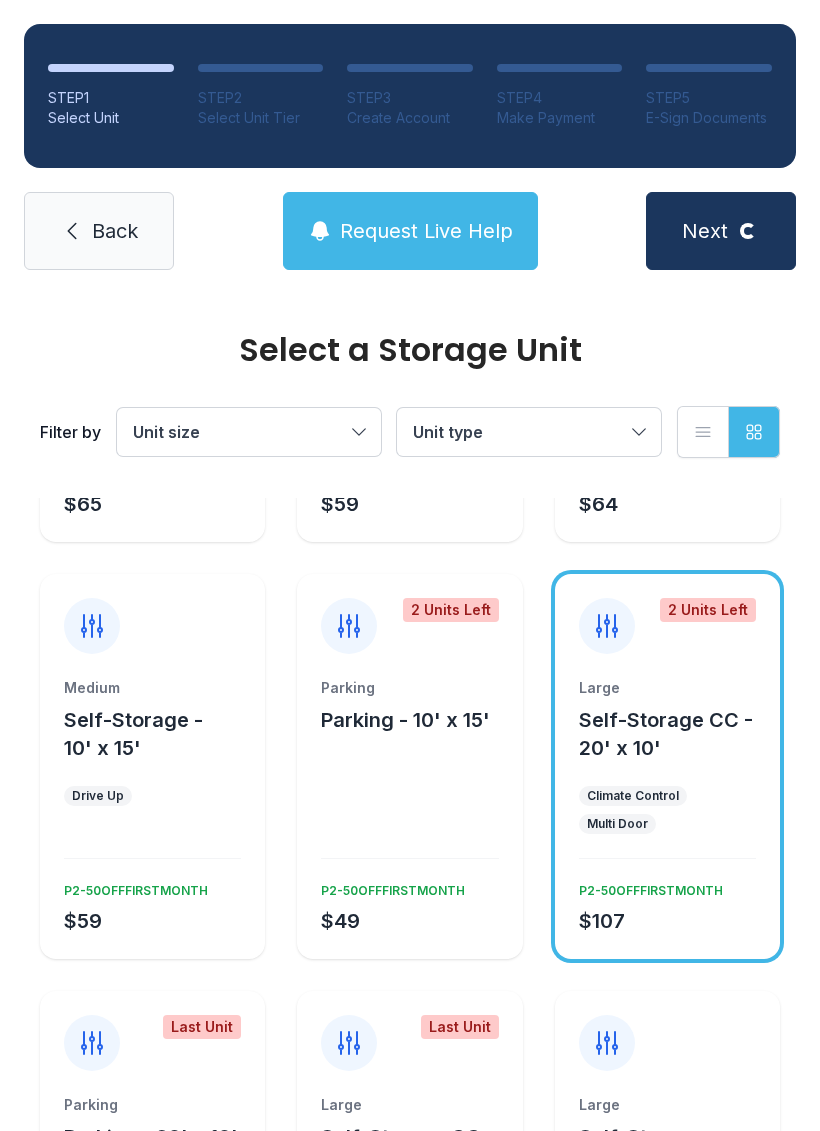 scroll, scrollTop: 0, scrollLeft: 0, axis: both 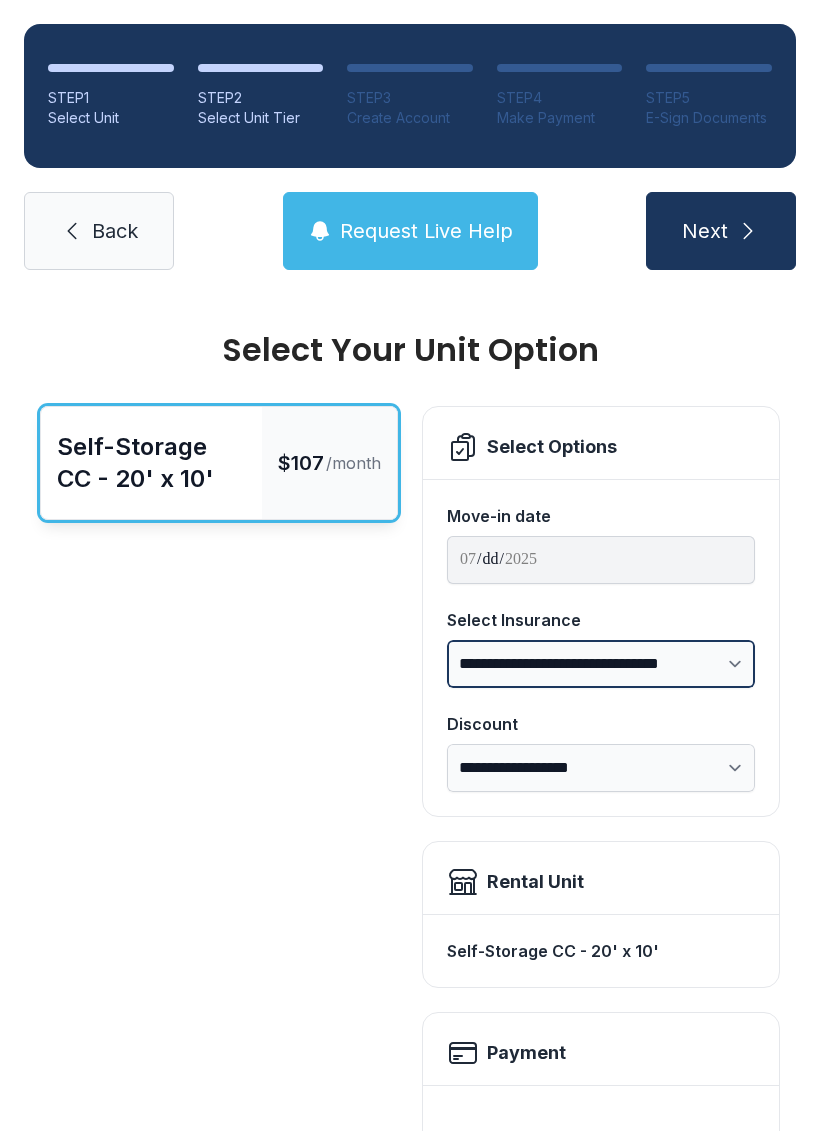 click on "**********" at bounding box center [601, 664] 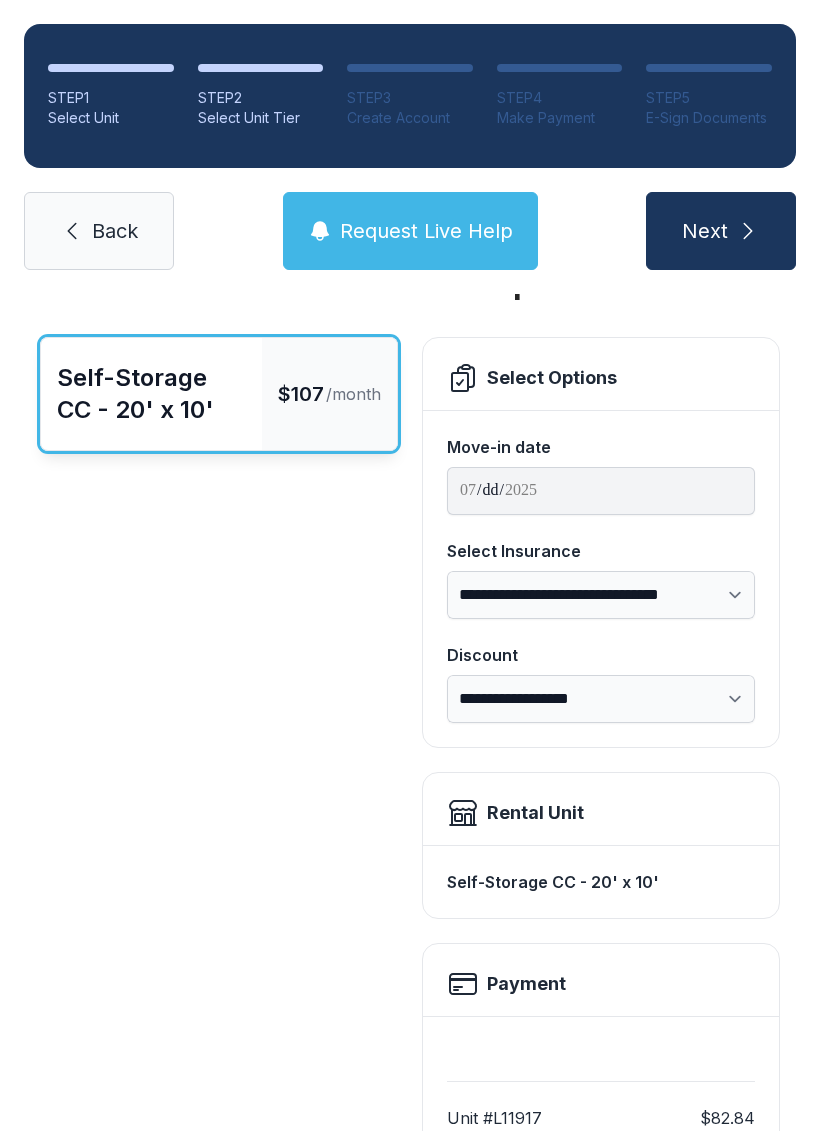 scroll, scrollTop: 68, scrollLeft: 0, axis: vertical 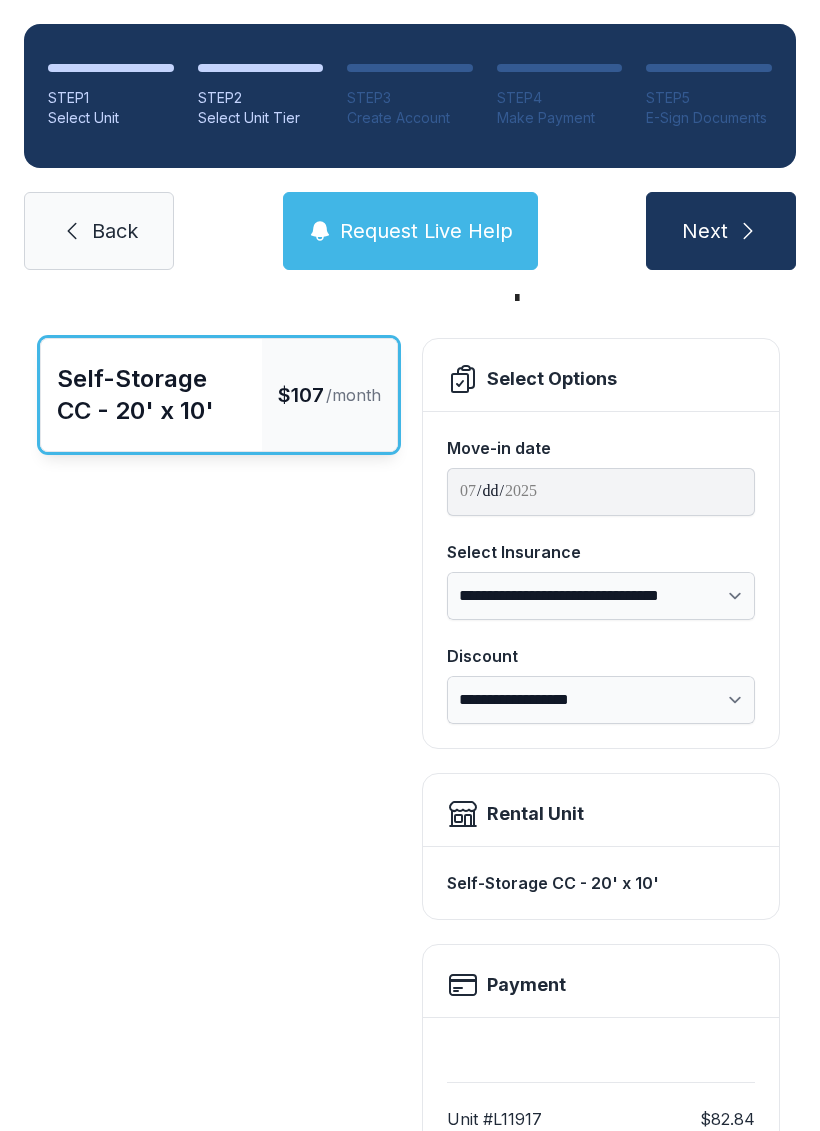 click on "Next" at bounding box center [705, 231] 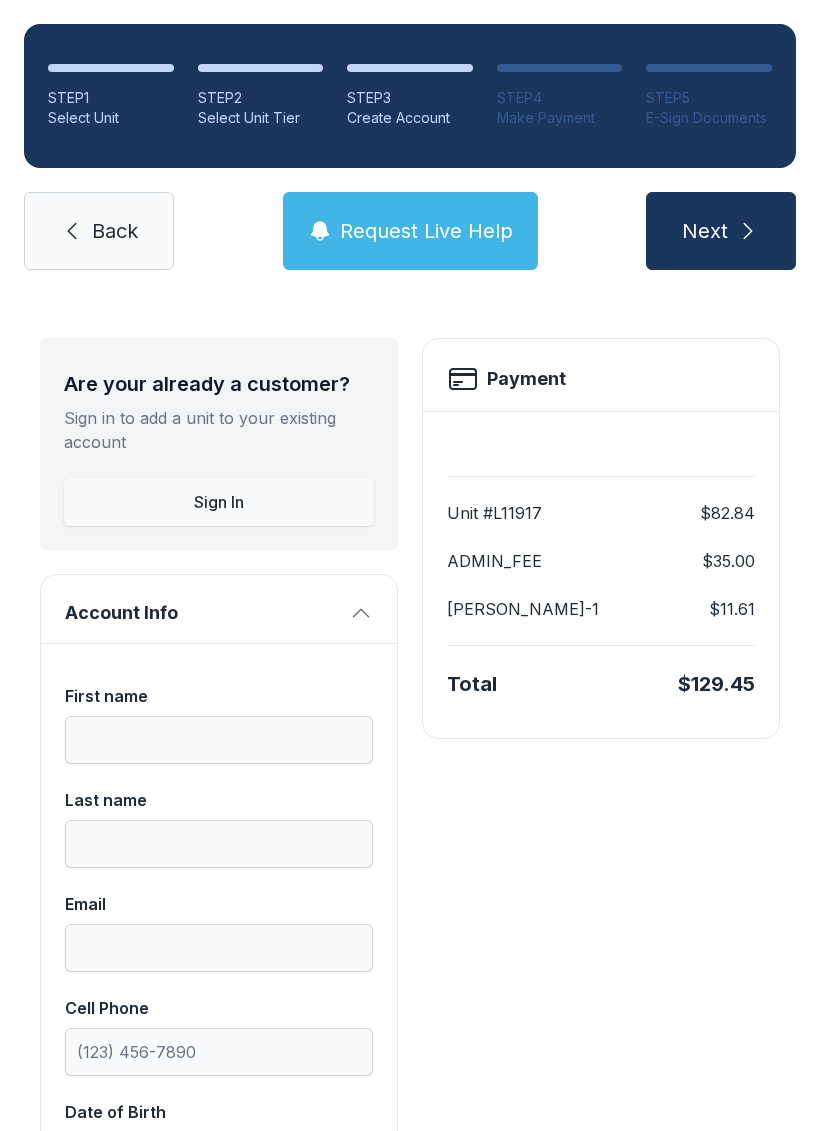 scroll, scrollTop: 0, scrollLeft: 0, axis: both 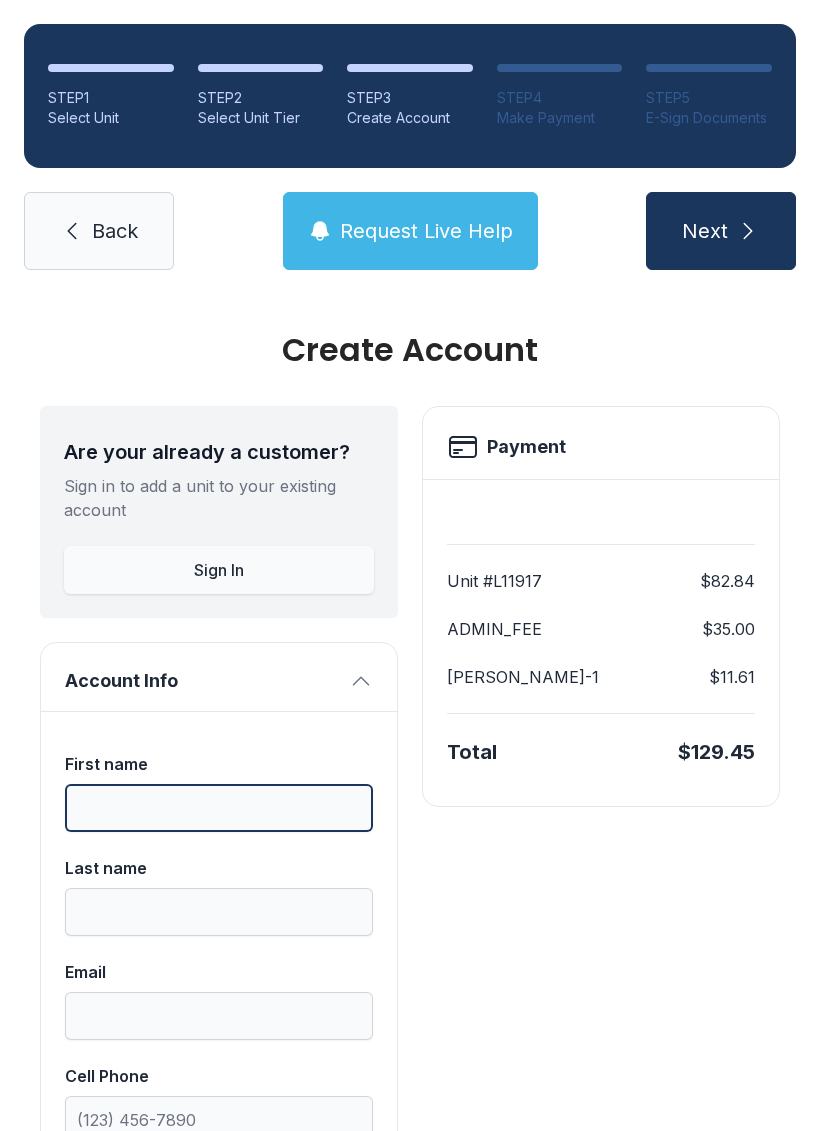click on "First name" at bounding box center [219, 808] 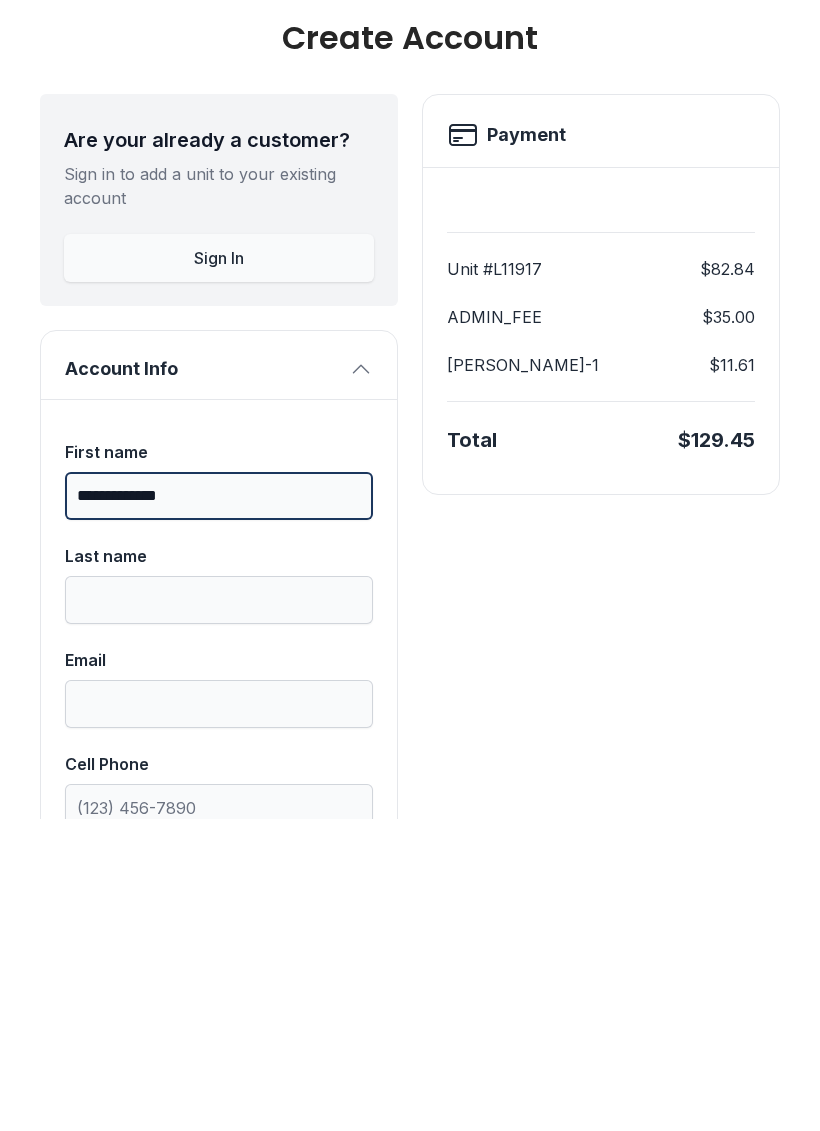 type on "**********" 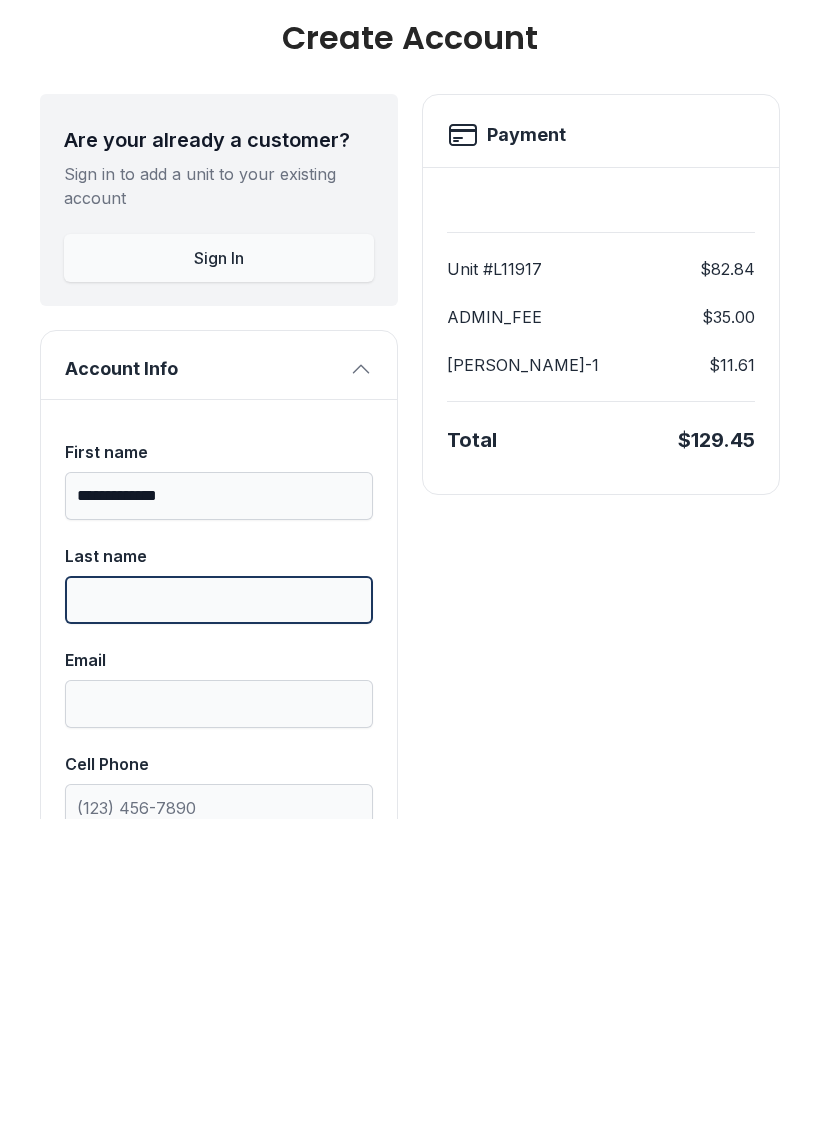 click on "Last name" at bounding box center (219, 912) 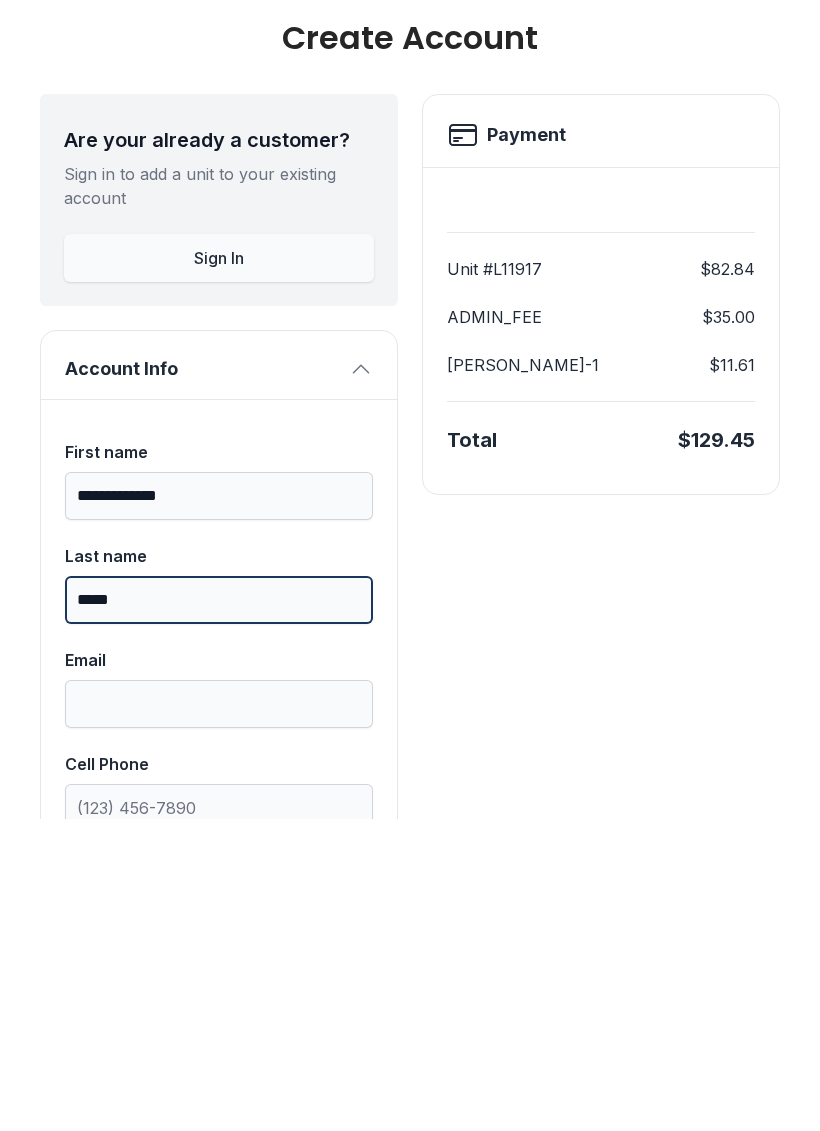 type on "*****" 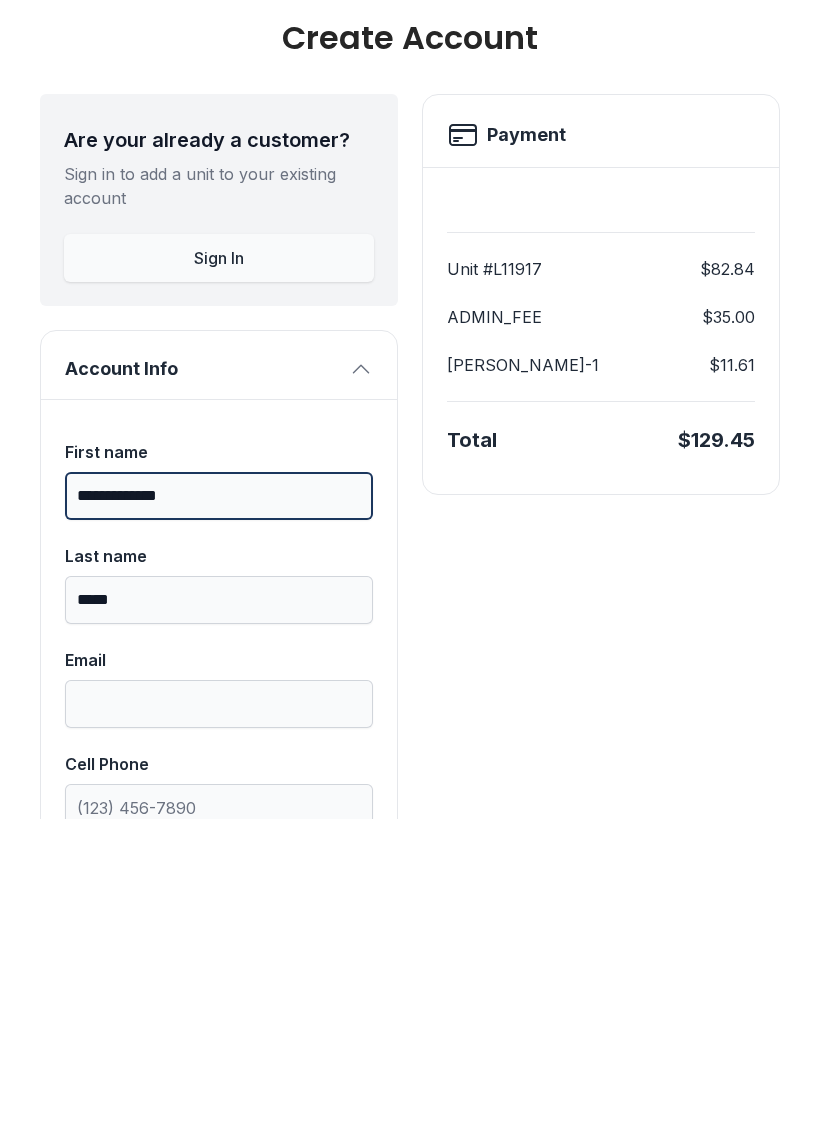 click on "**********" at bounding box center (219, 808) 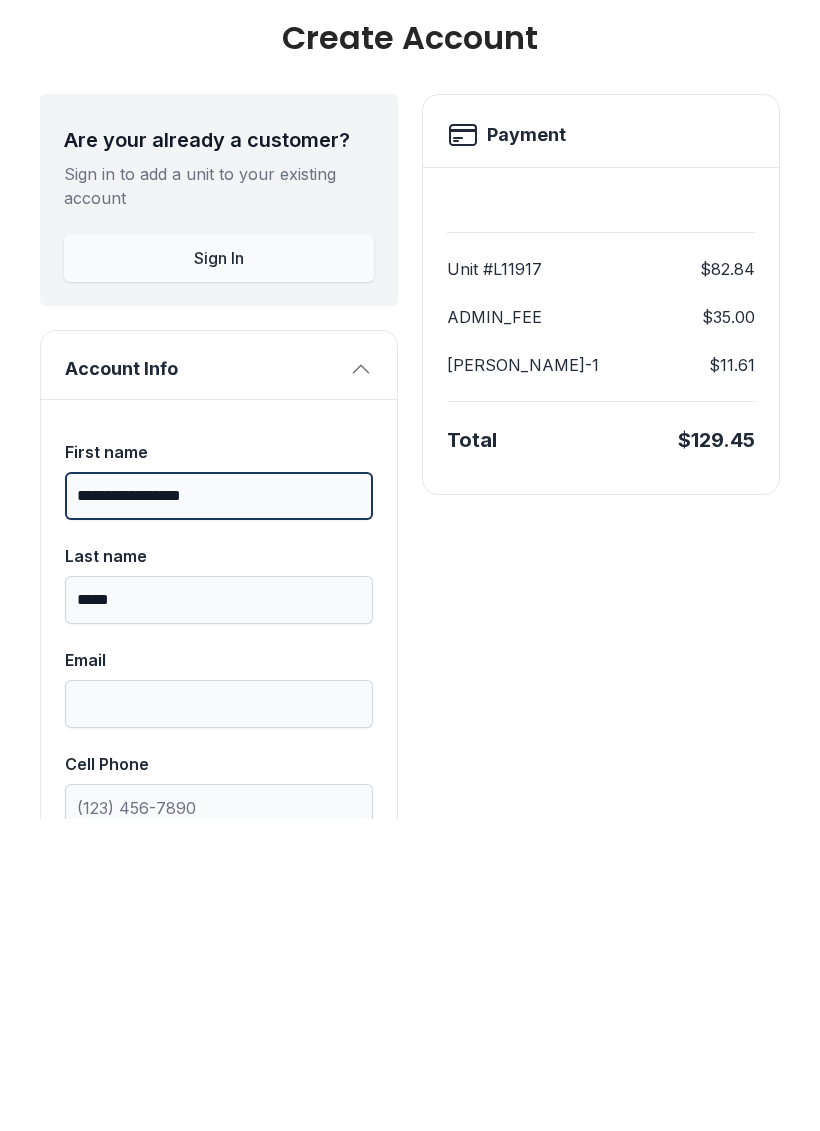 type on "**********" 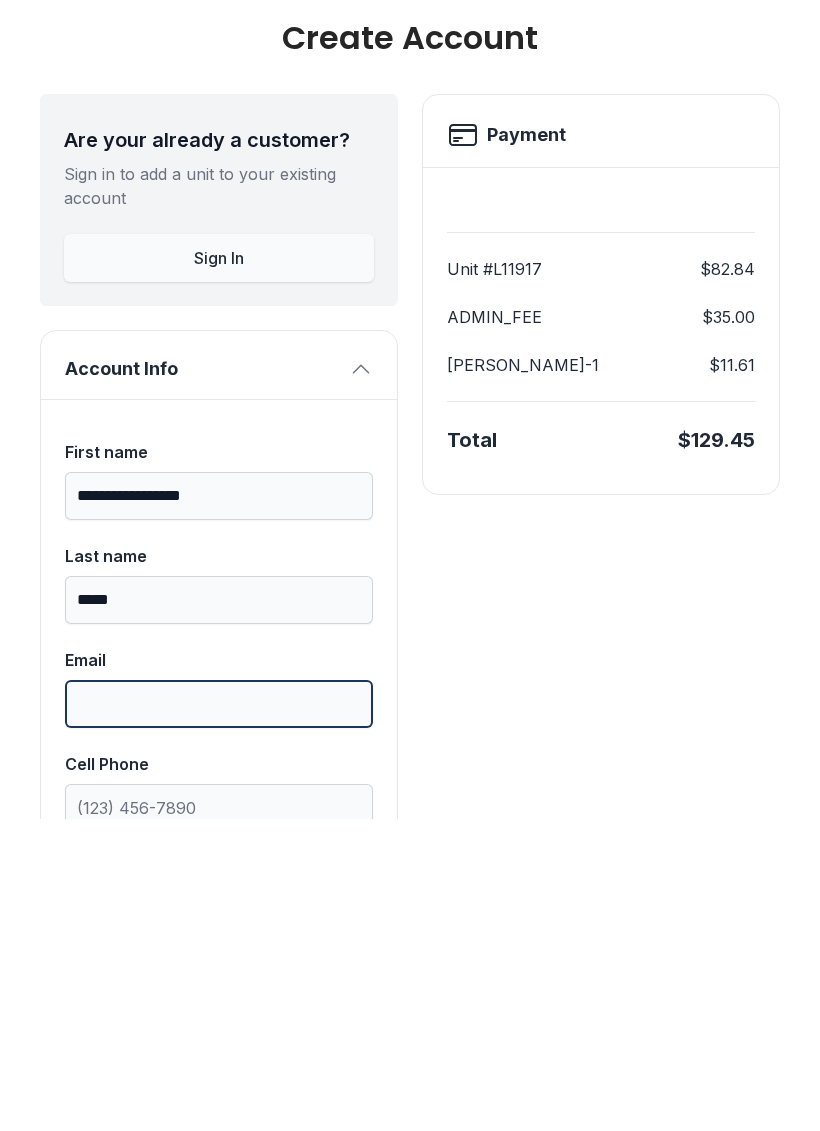 click on "Email" at bounding box center [219, 1016] 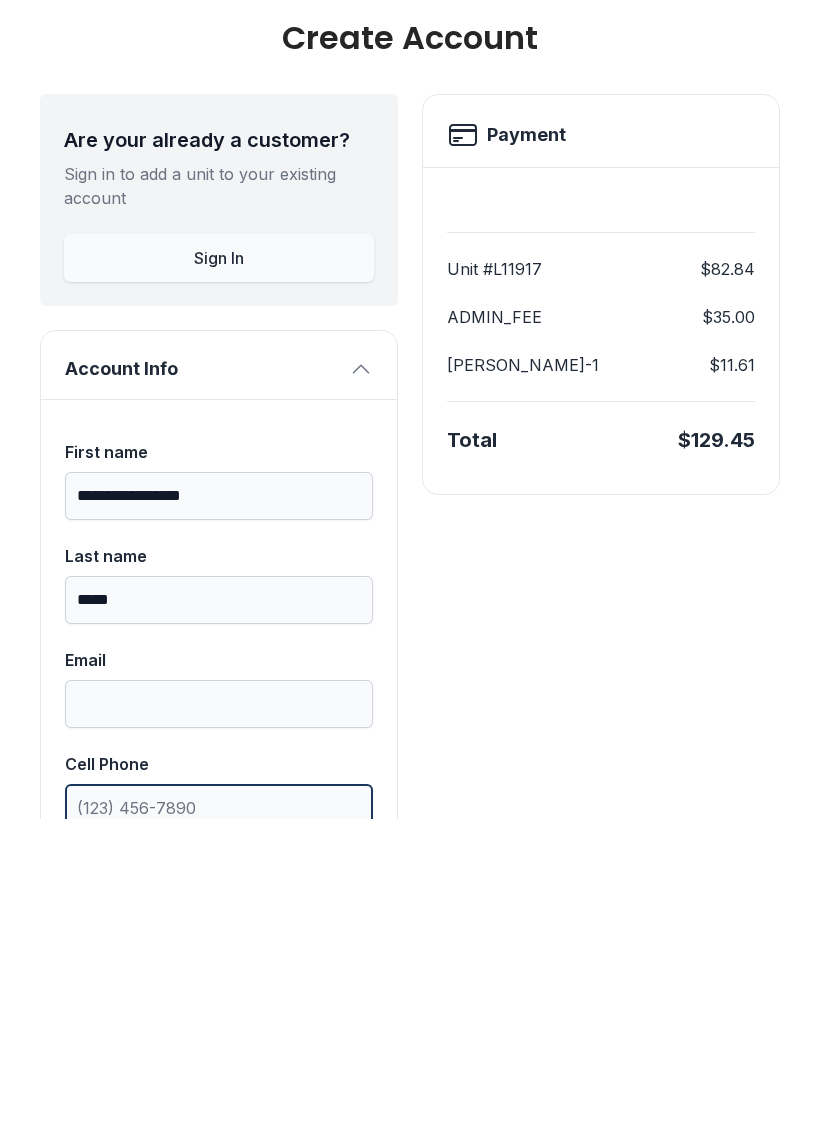 click on "Cell Phone" at bounding box center [219, 1104] 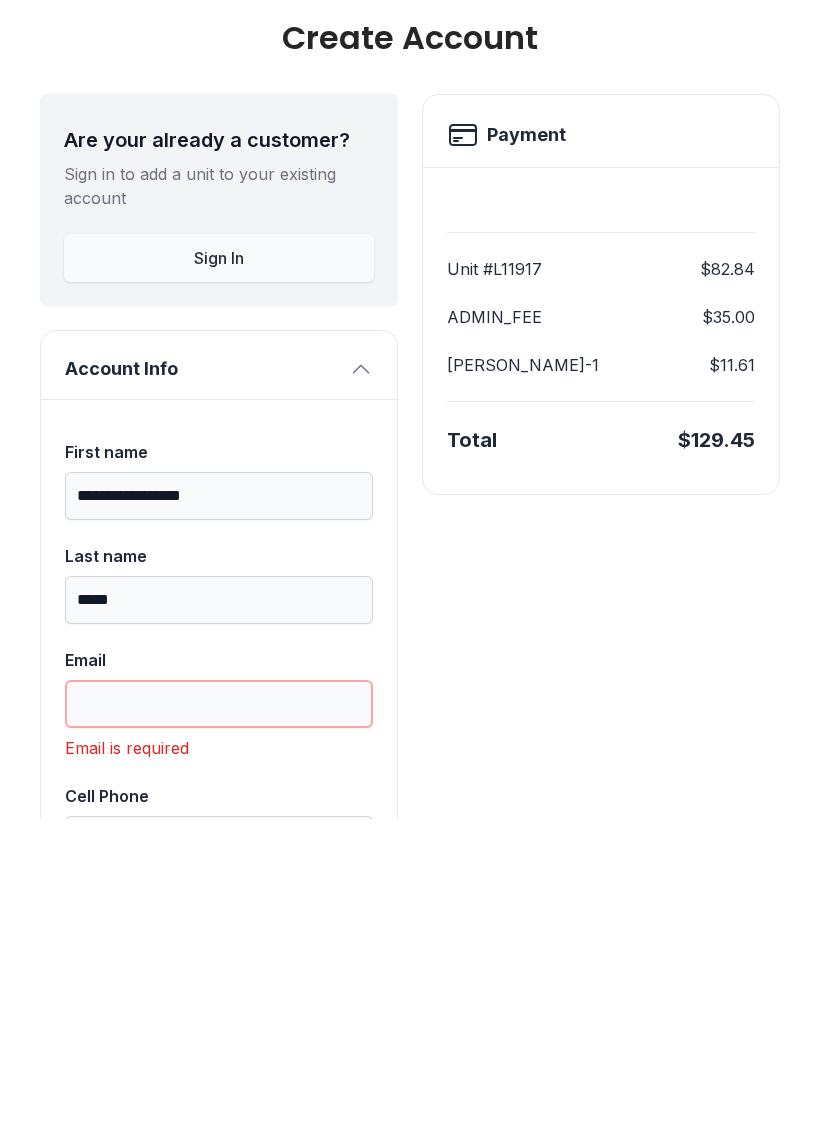 click on "Email" at bounding box center [219, 1016] 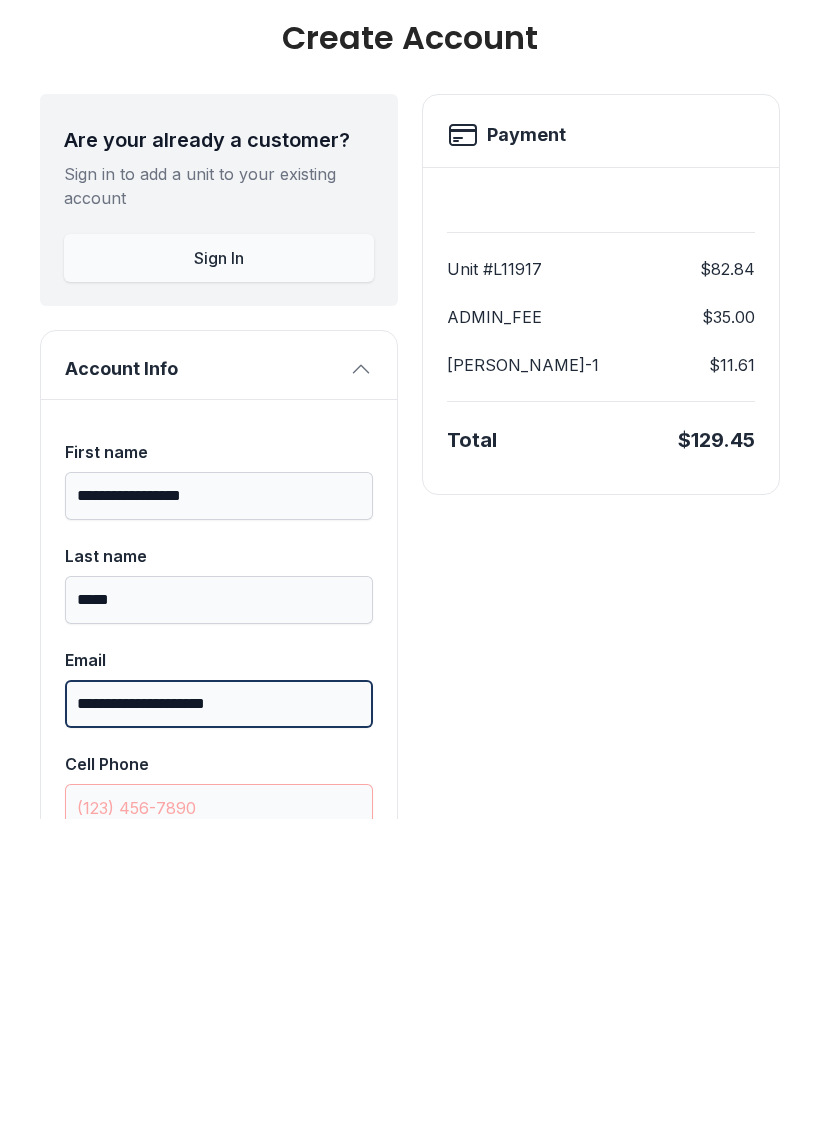 type on "**********" 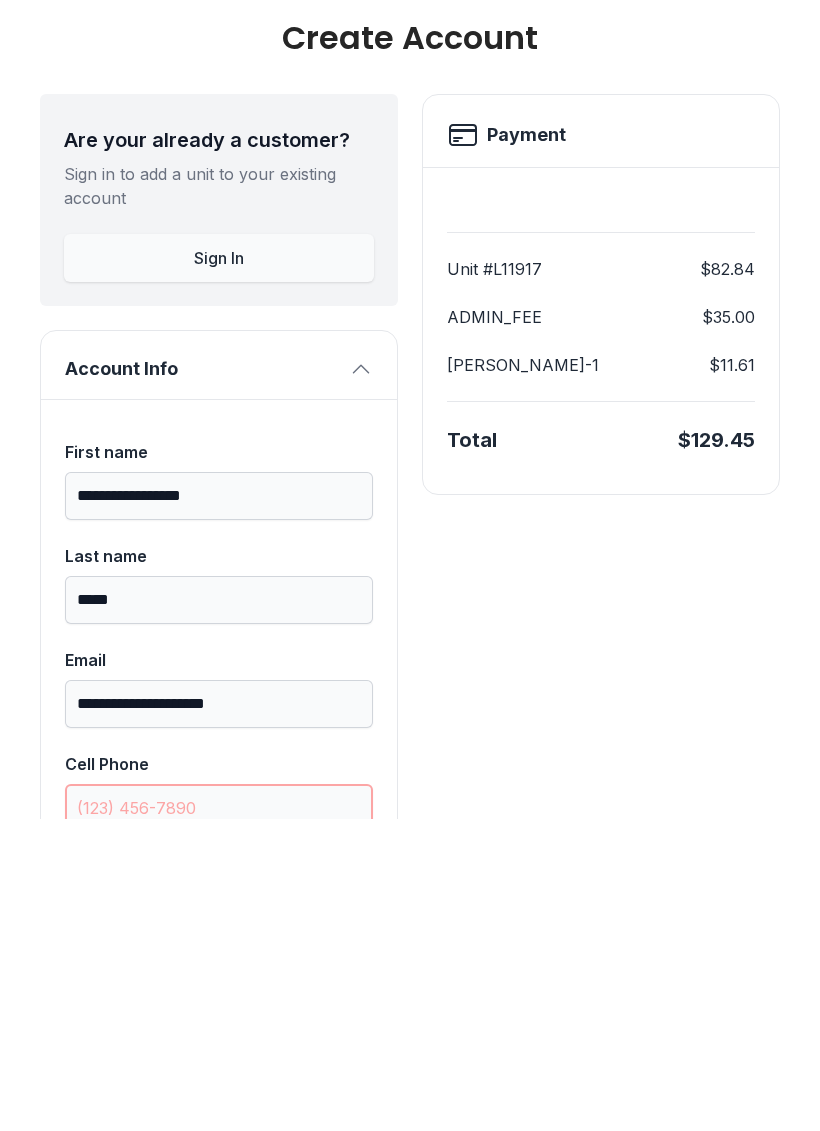 click on "Cell Phone" at bounding box center [219, 1120] 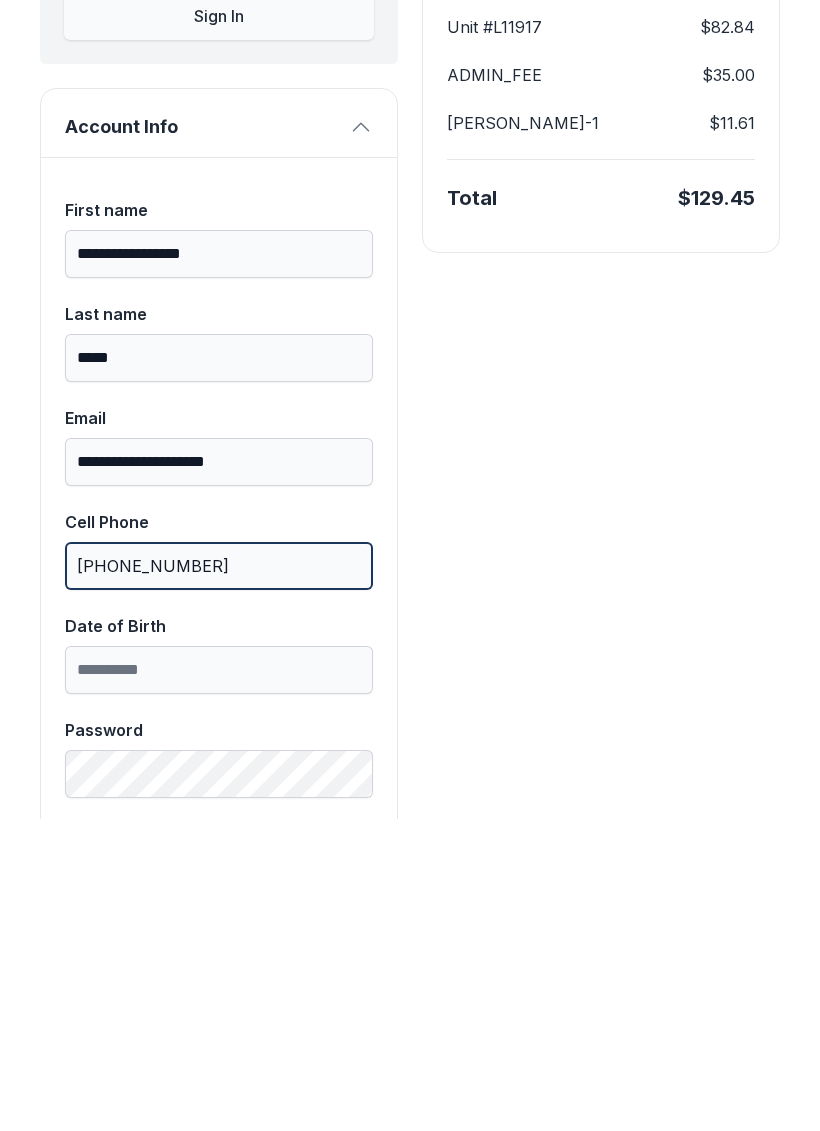 scroll, scrollTop: 246, scrollLeft: 0, axis: vertical 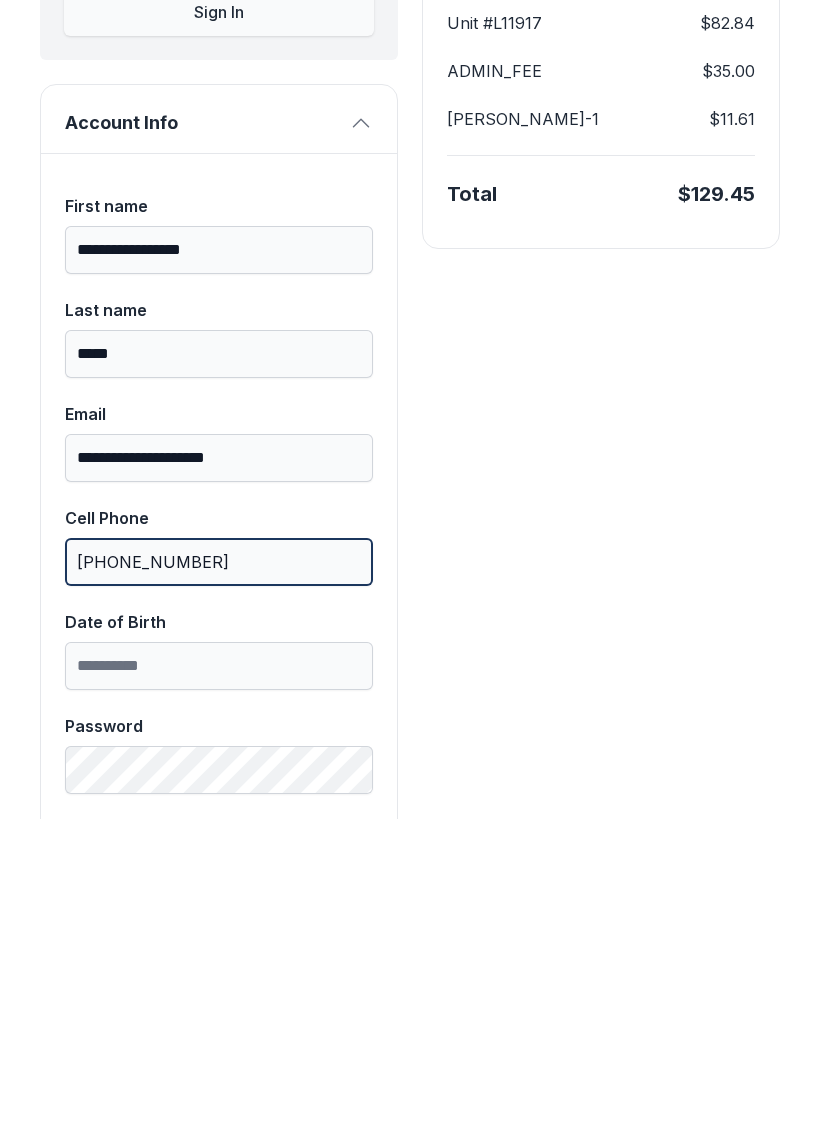 type on "[PHONE_NUMBER]" 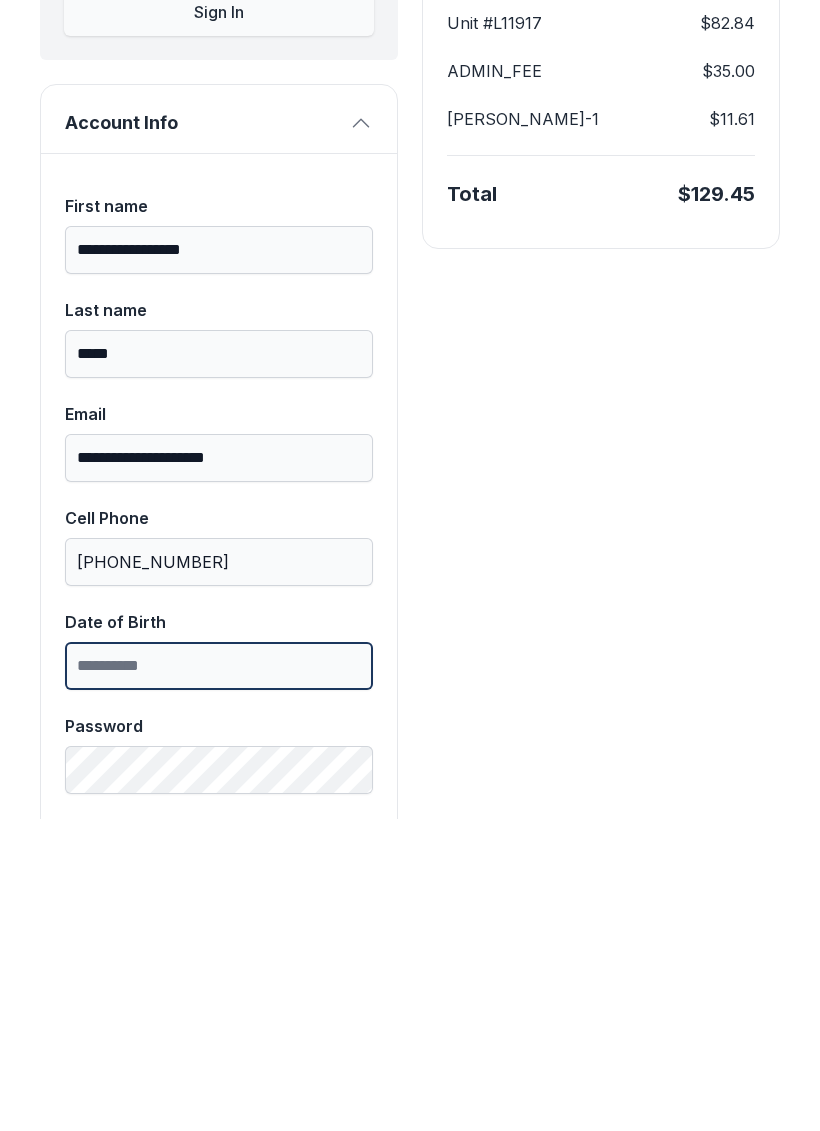 click on "Date of Birth" at bounding box center [219, 978] 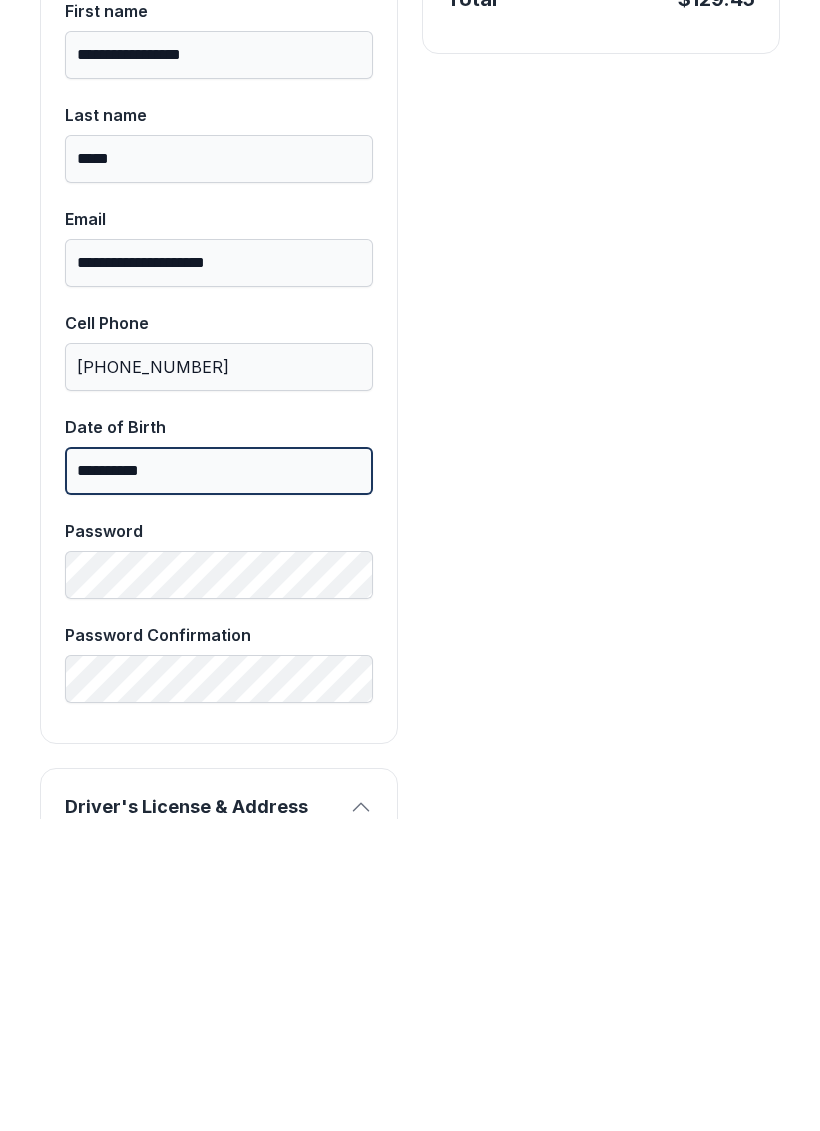 scroll, scrollTop: 444, scrollLeft: 0, axis: vertical 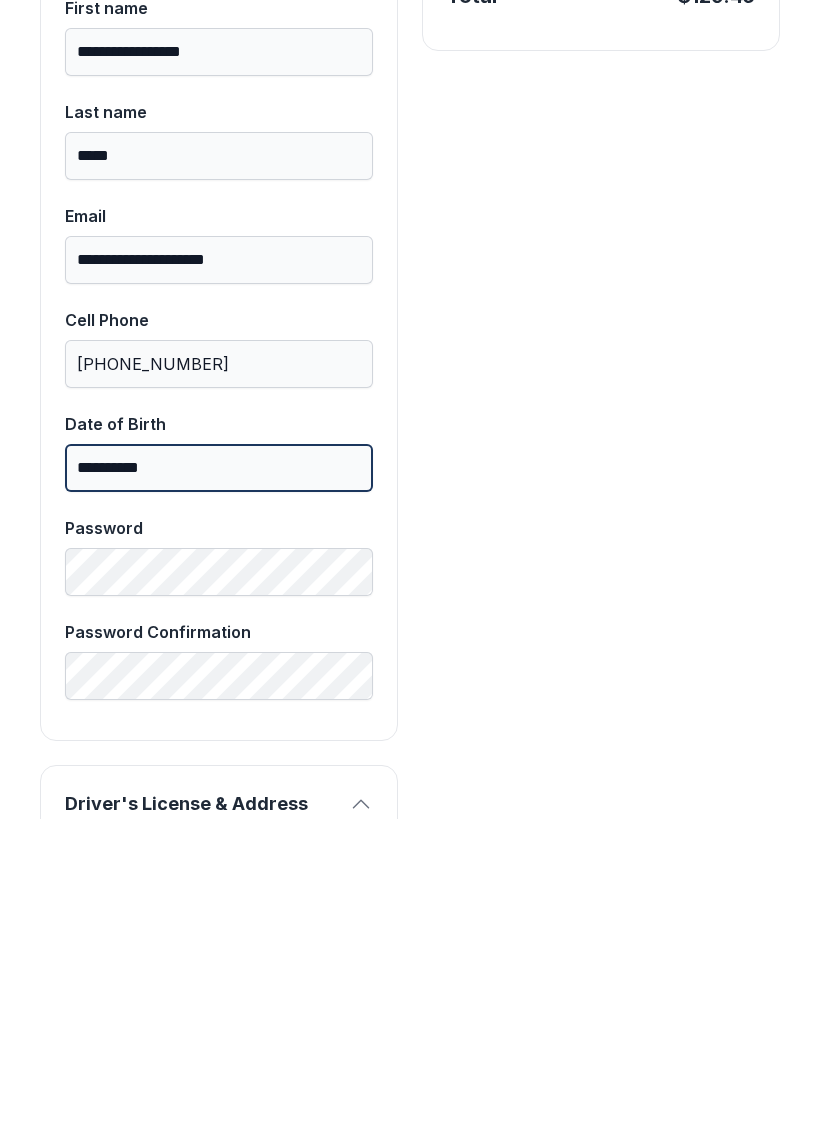 type on "**********" 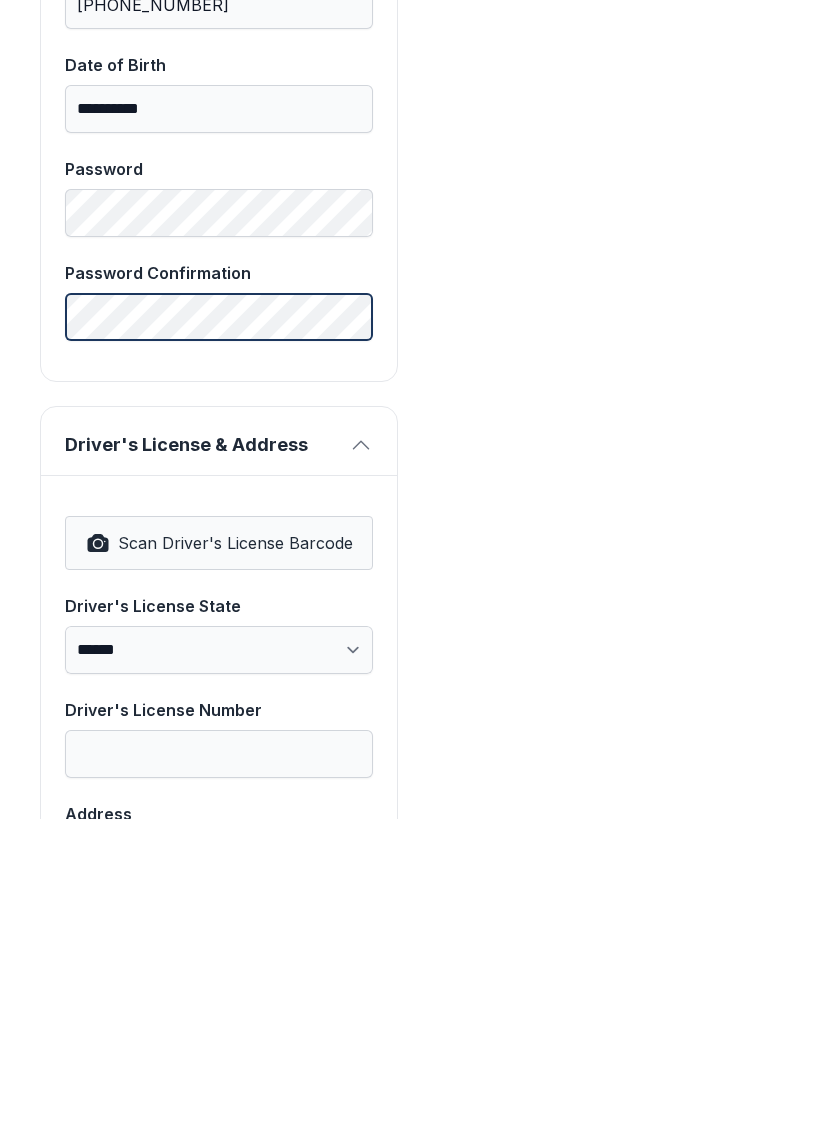 scroll, scrollTop: 804, scrollLeft: 0, axis: vertical 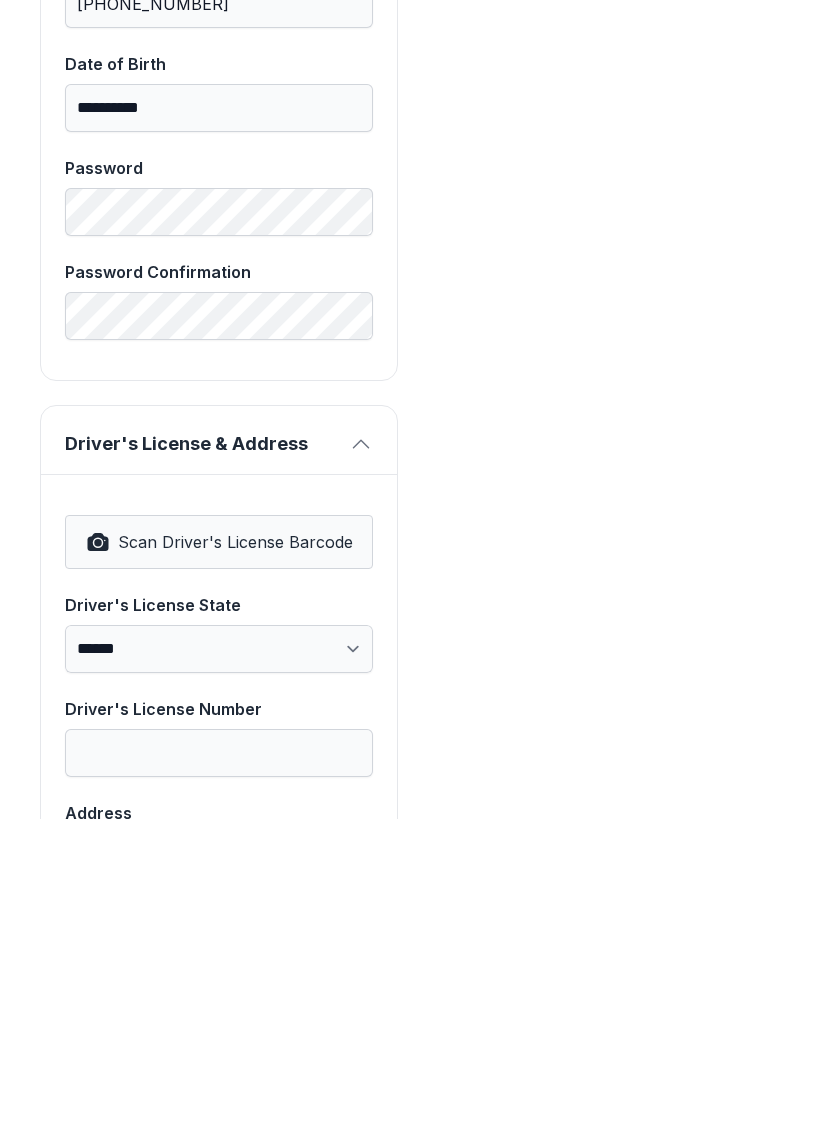 click on "**********" at bounding box center [219, 1165] 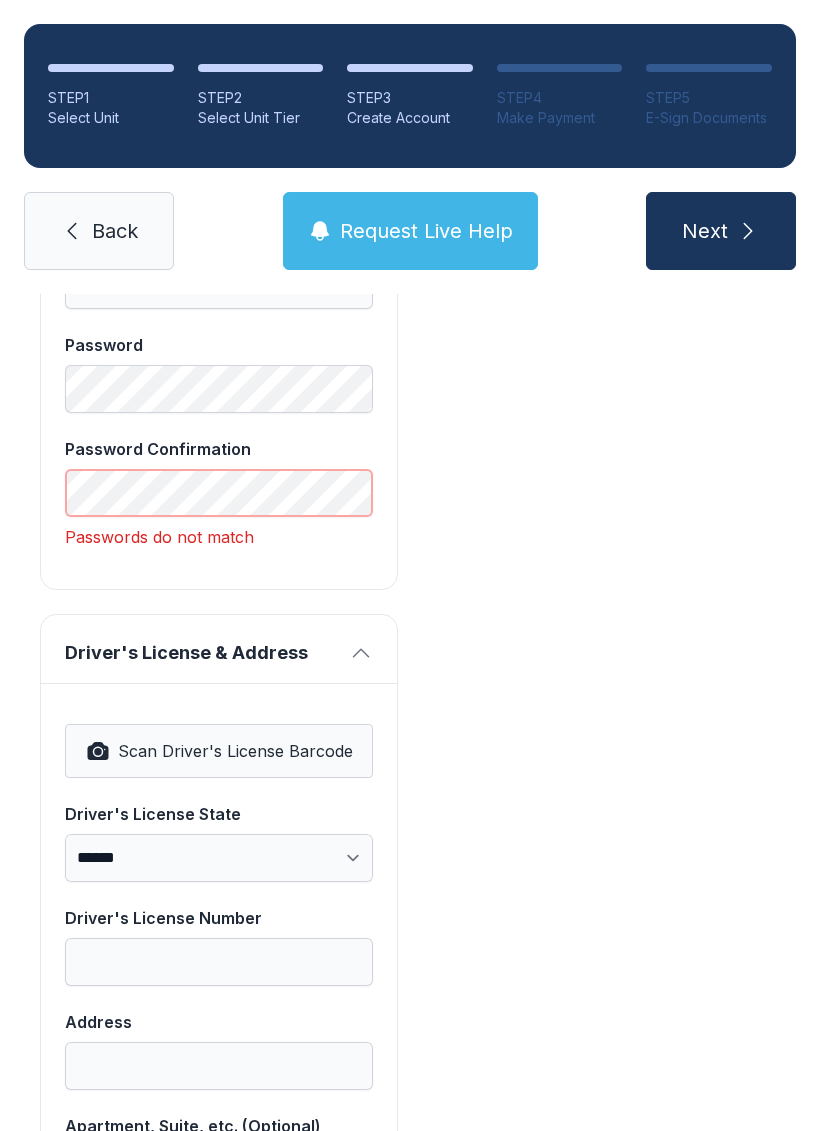 scroll, scrollTop: 933, scrollLeft: 0, axis: vertical 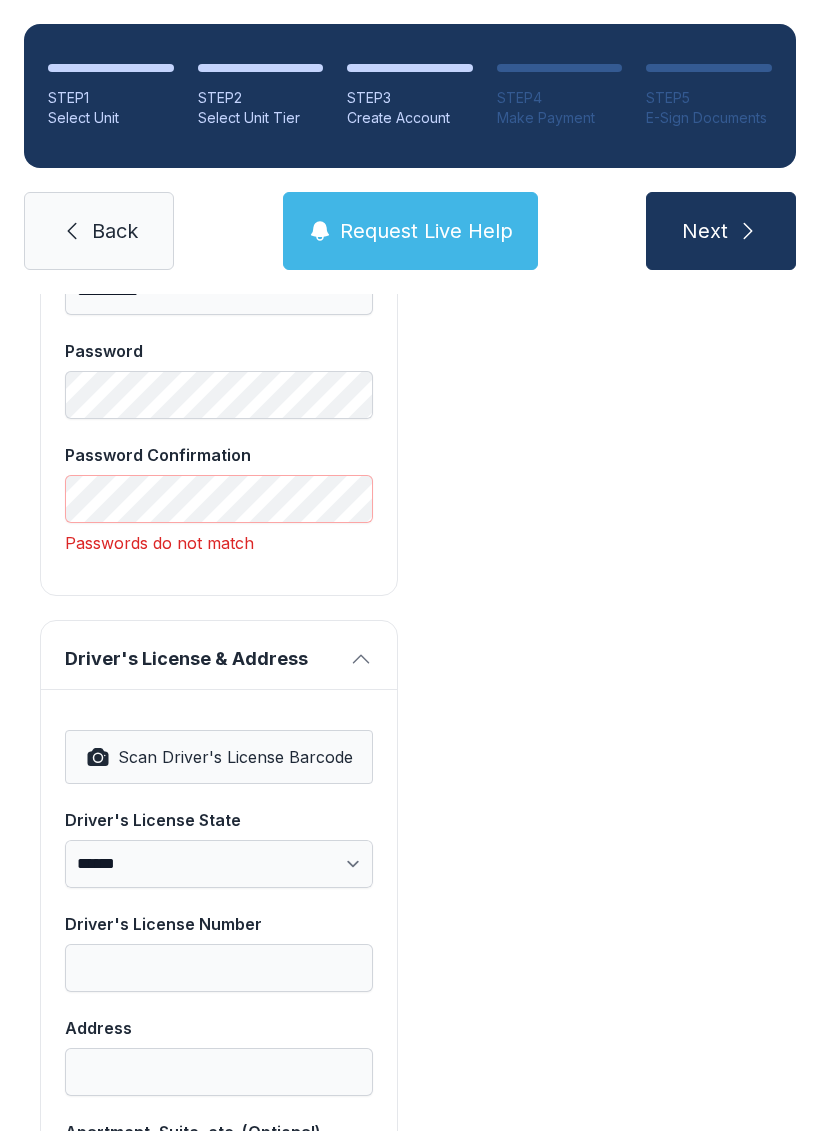 click on "Scan Driver's License Barcode" at bounding box center (235, 757) 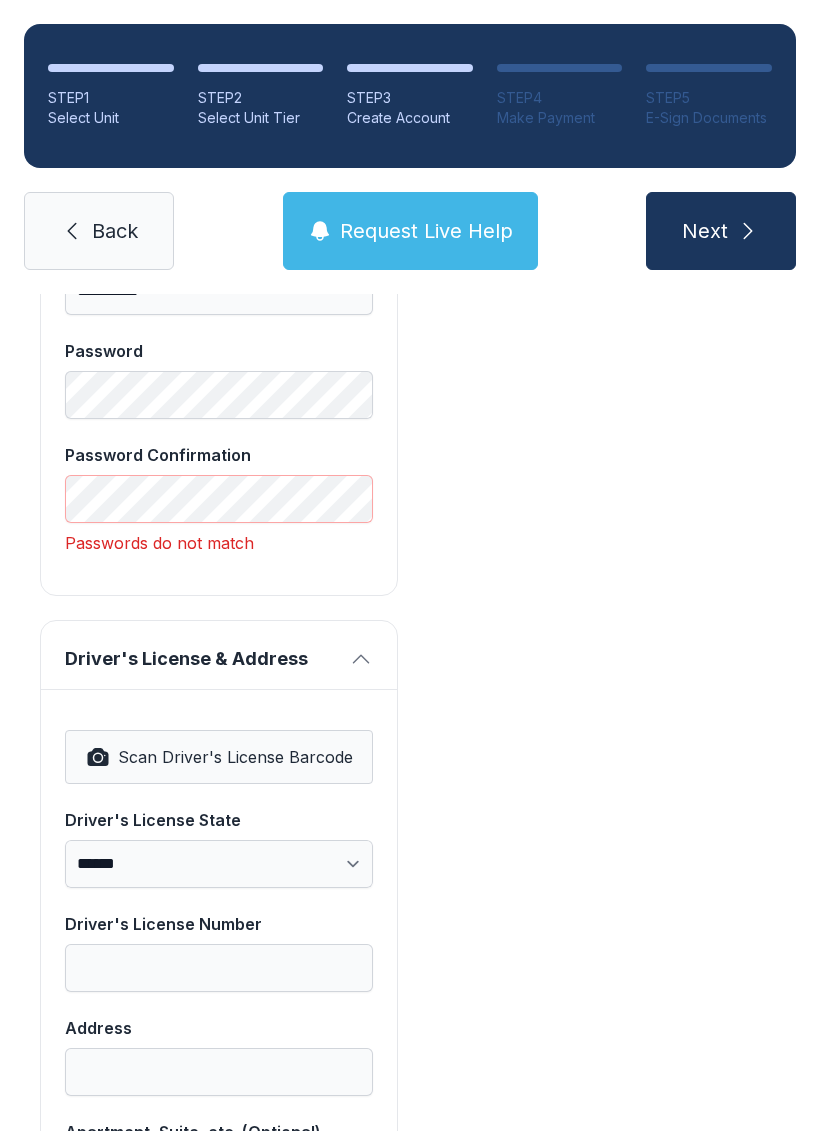 select on "**" 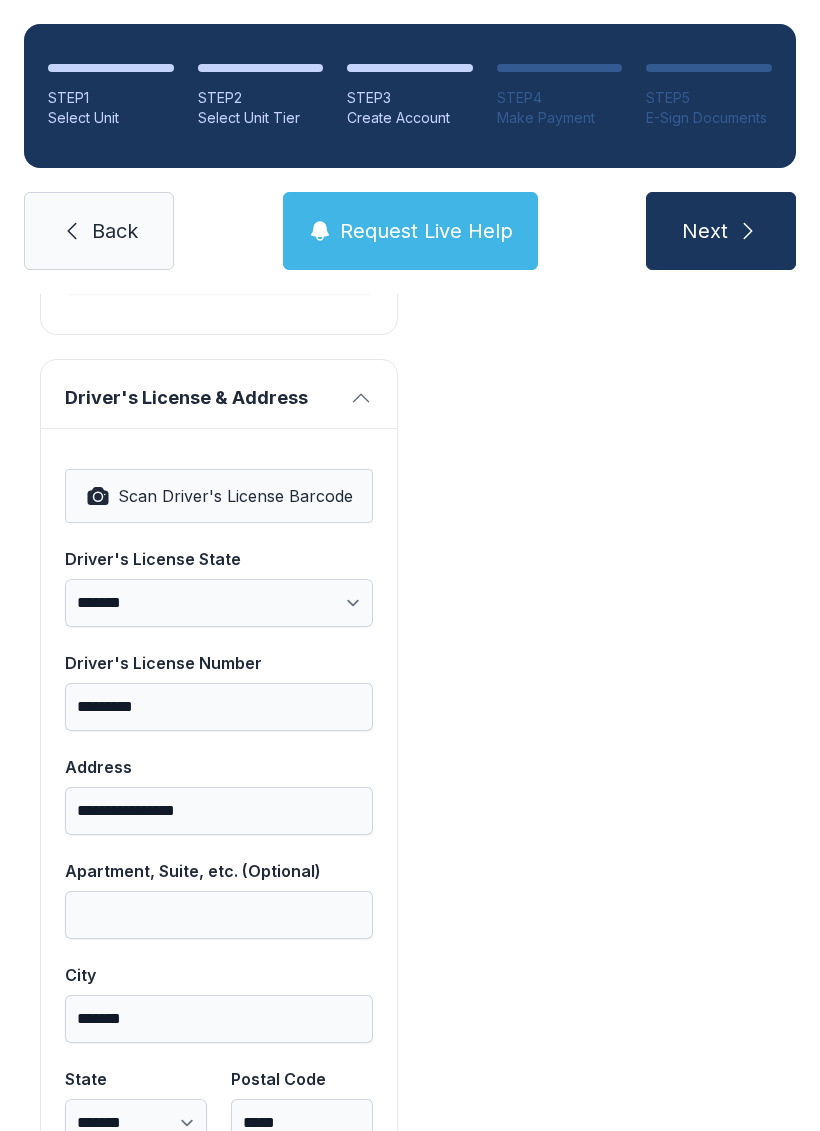 scroll, scrollTop: 1163, scrollLeft: 0, axis: vertical 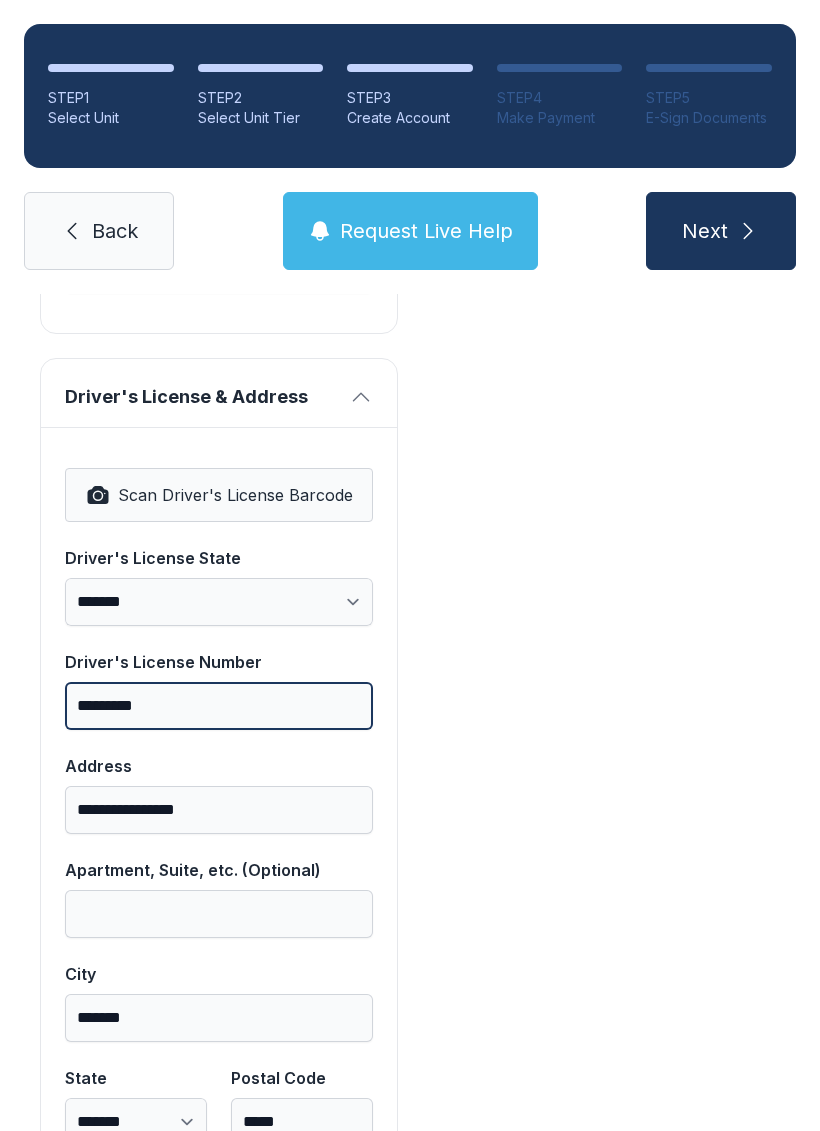click on "*********" at bounding box center (219, 706) 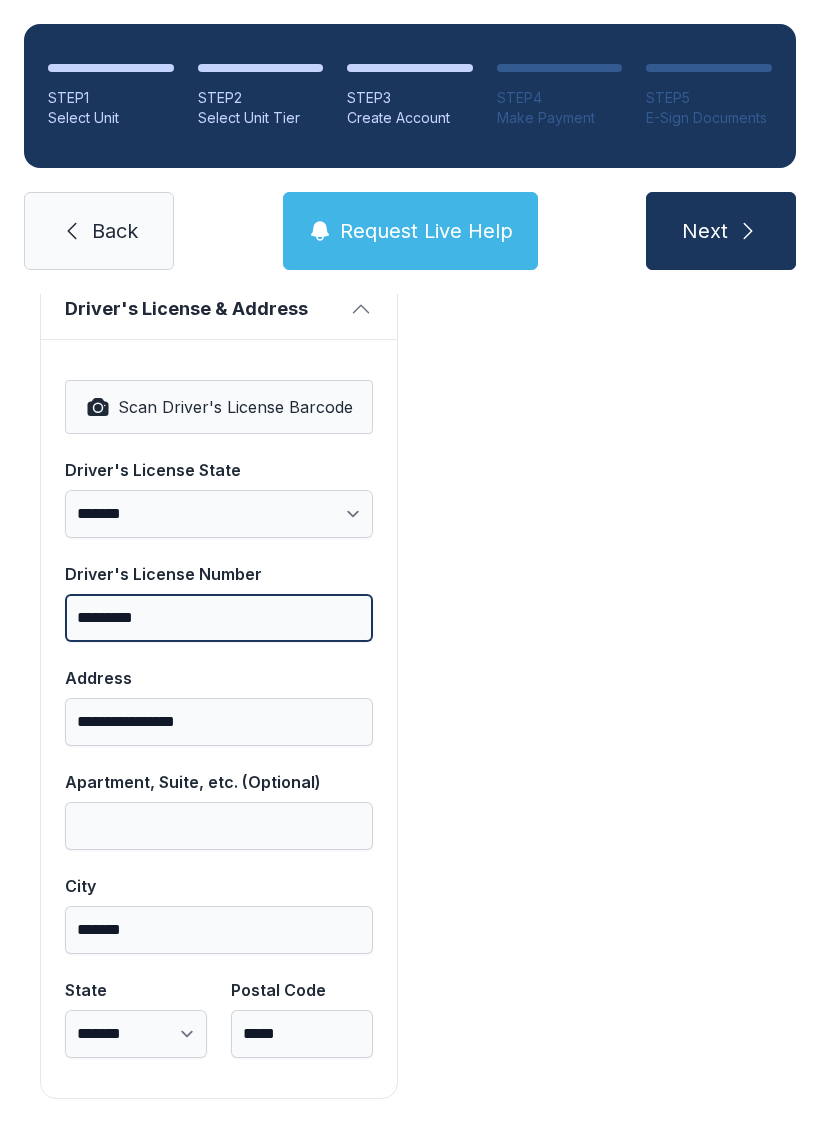 scroll, scrollTop: 1250, scrollLeft: 0, axis: vertical 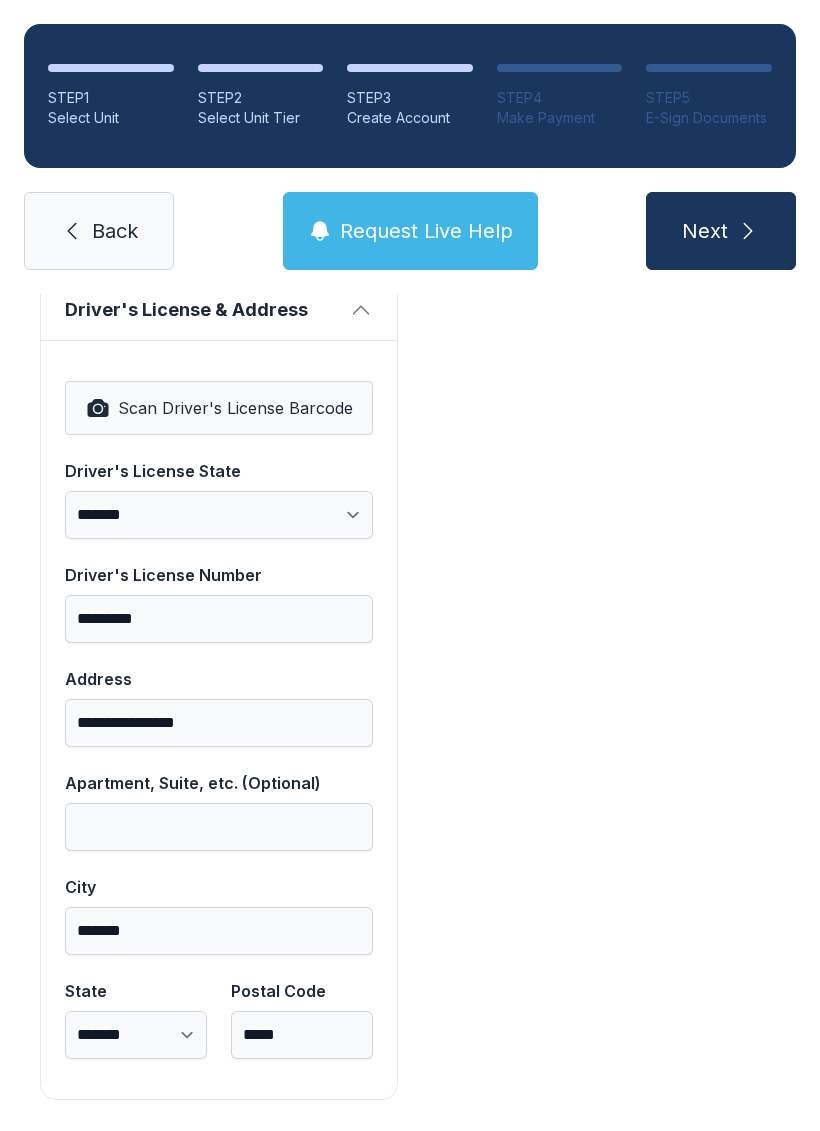 click on "Next" at bounding box center (721, 231) 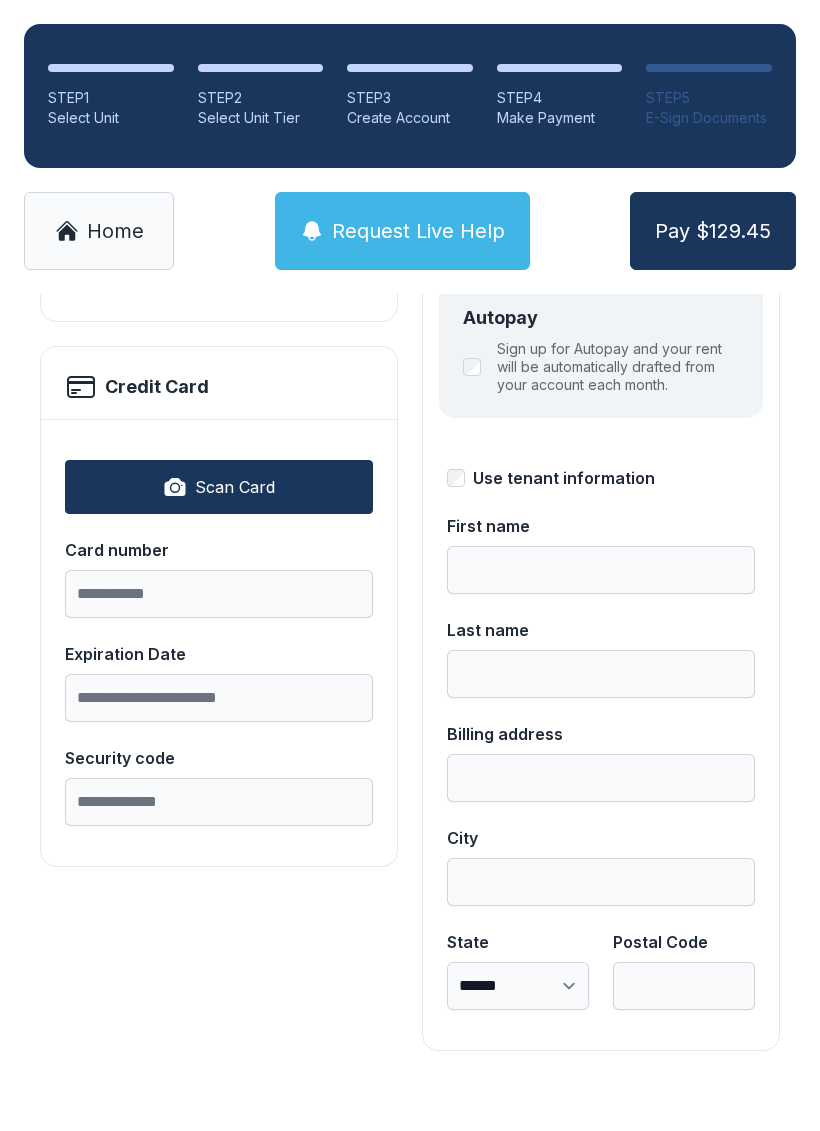 scroll, scrollTop: 0, scrollLeft: 0, axis: both 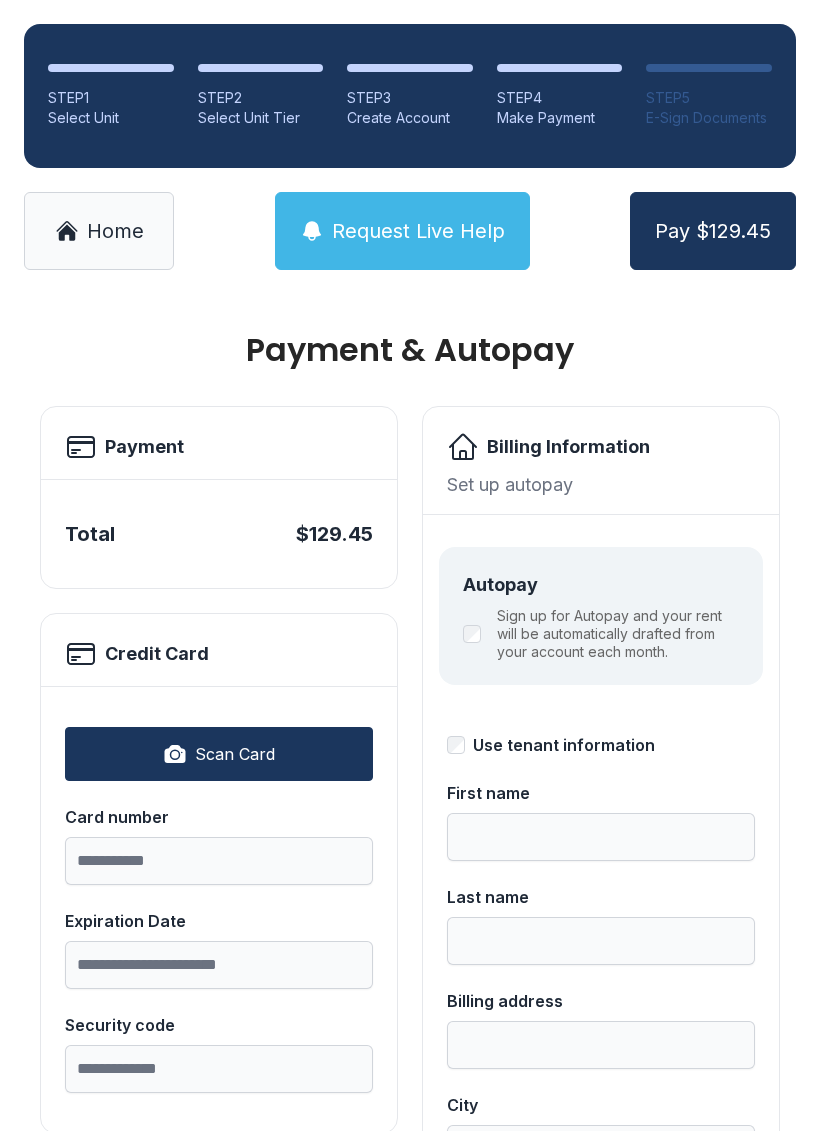 type on "**********" 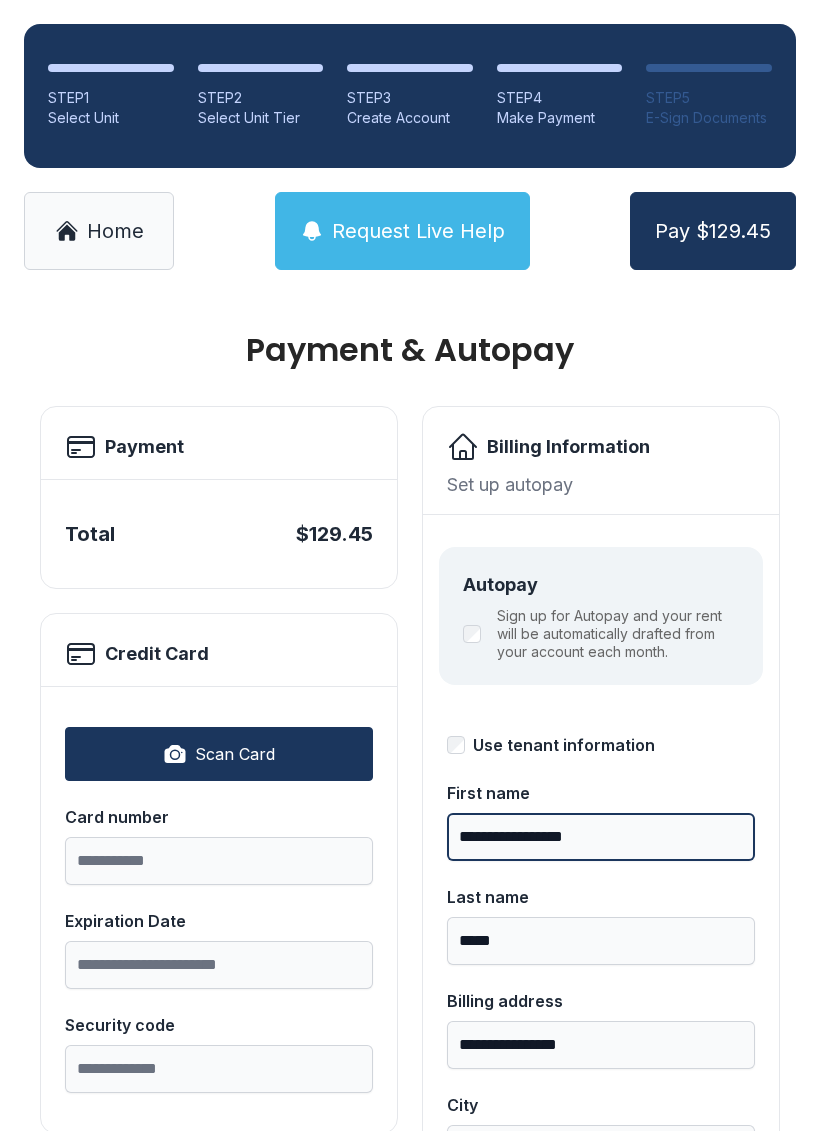 click on "**********" at bounding box center (601, 837) 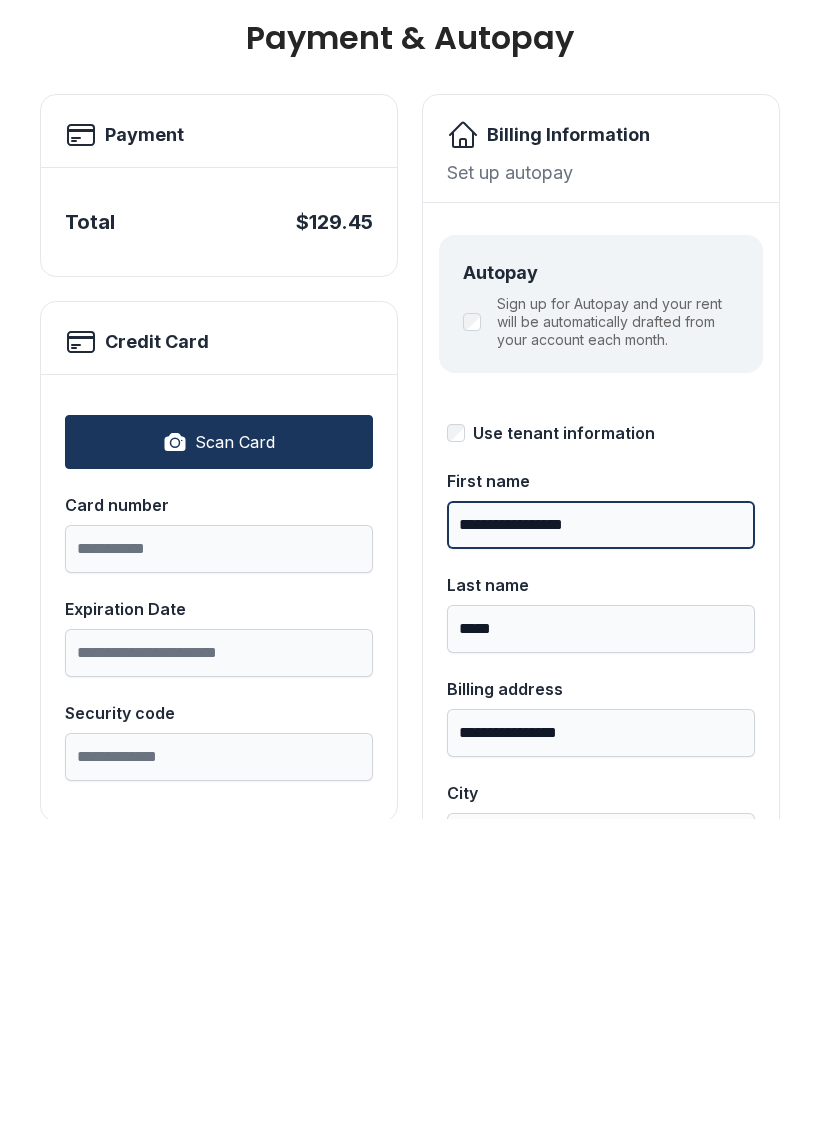 scroll, scrollTop: 0, scrollLeft: 0, axis: both 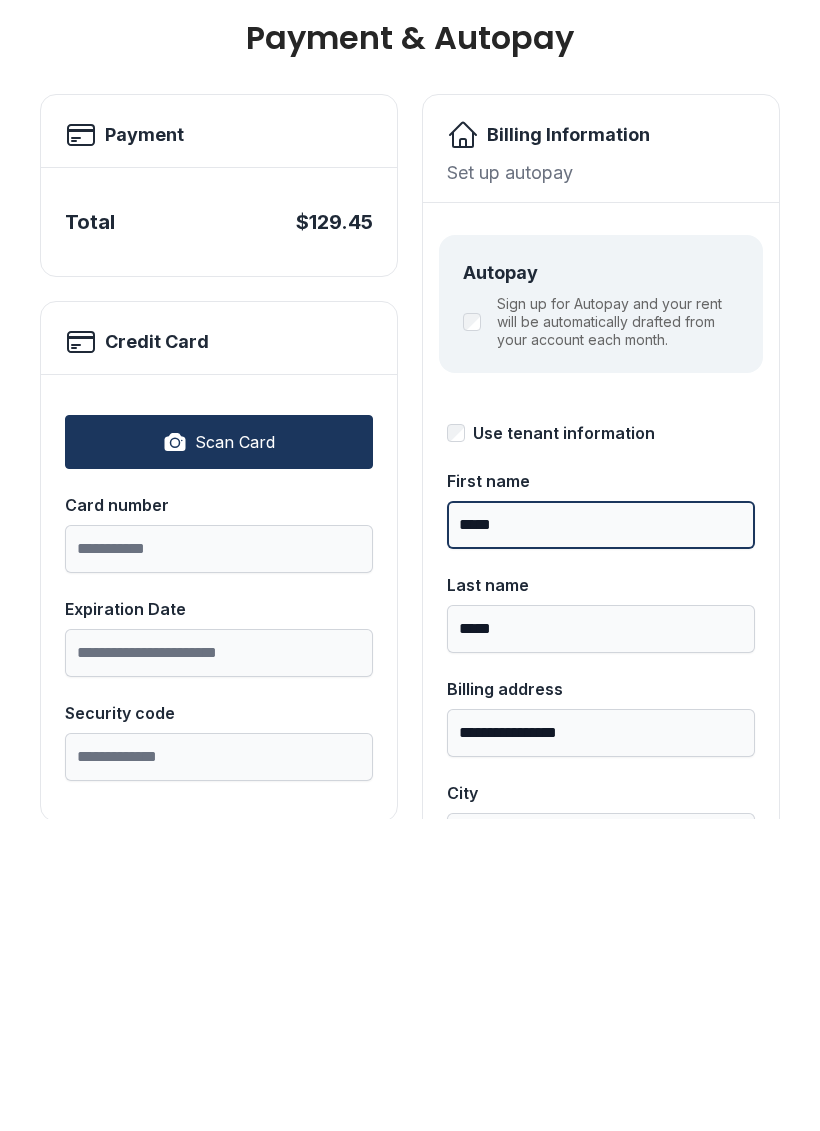type on "*****" 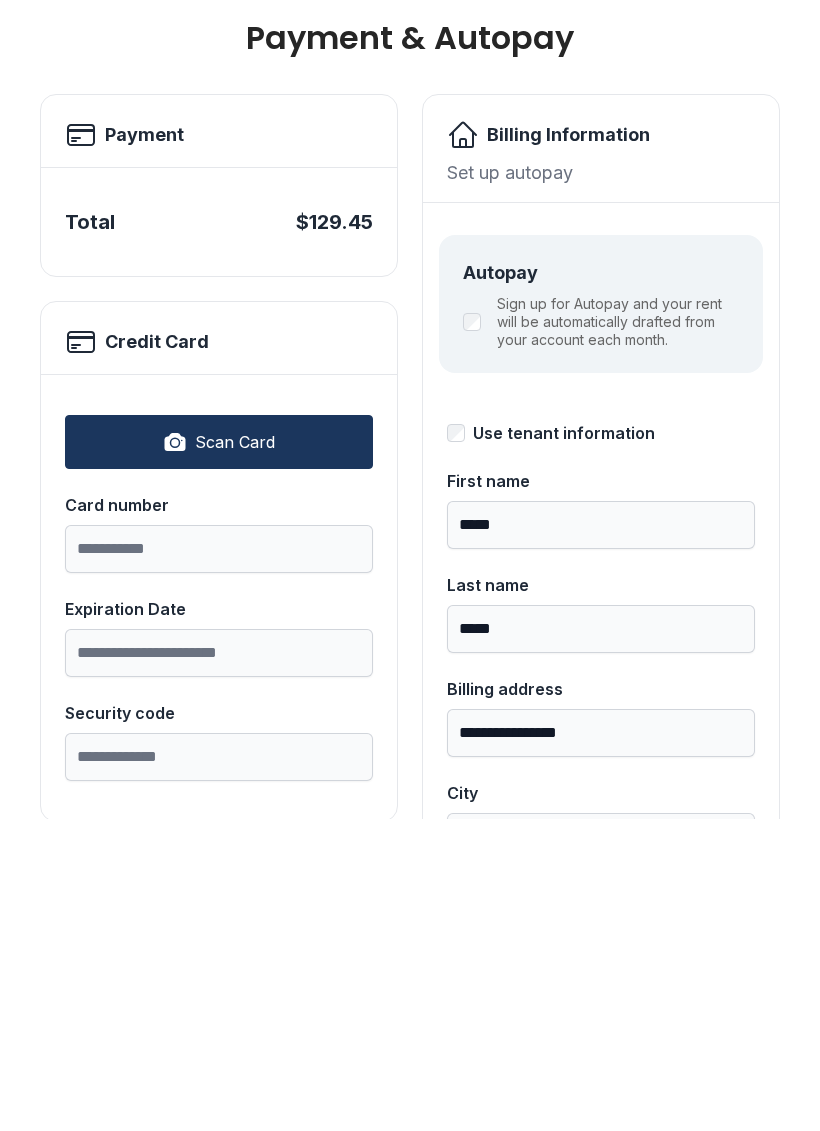 click on "Credit Card" at bounding box center (219, 654) 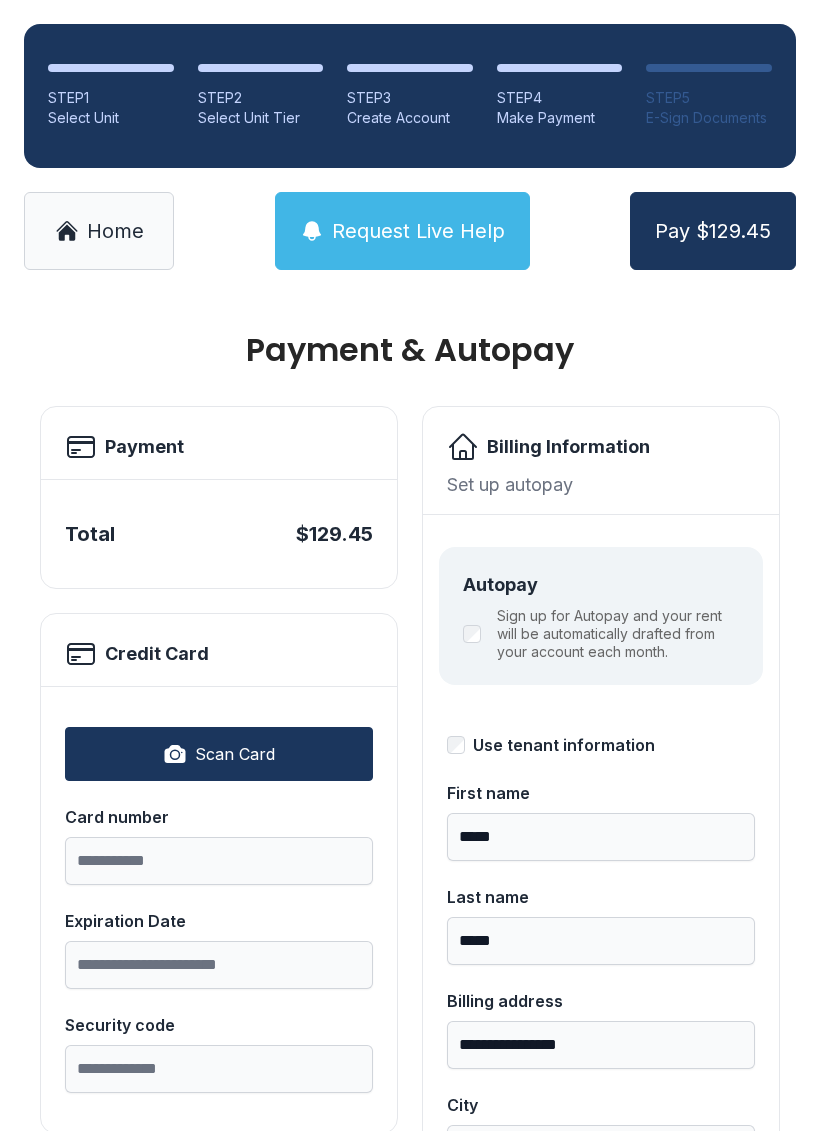 click on "Scan Card" at bounding box center (219, 754) 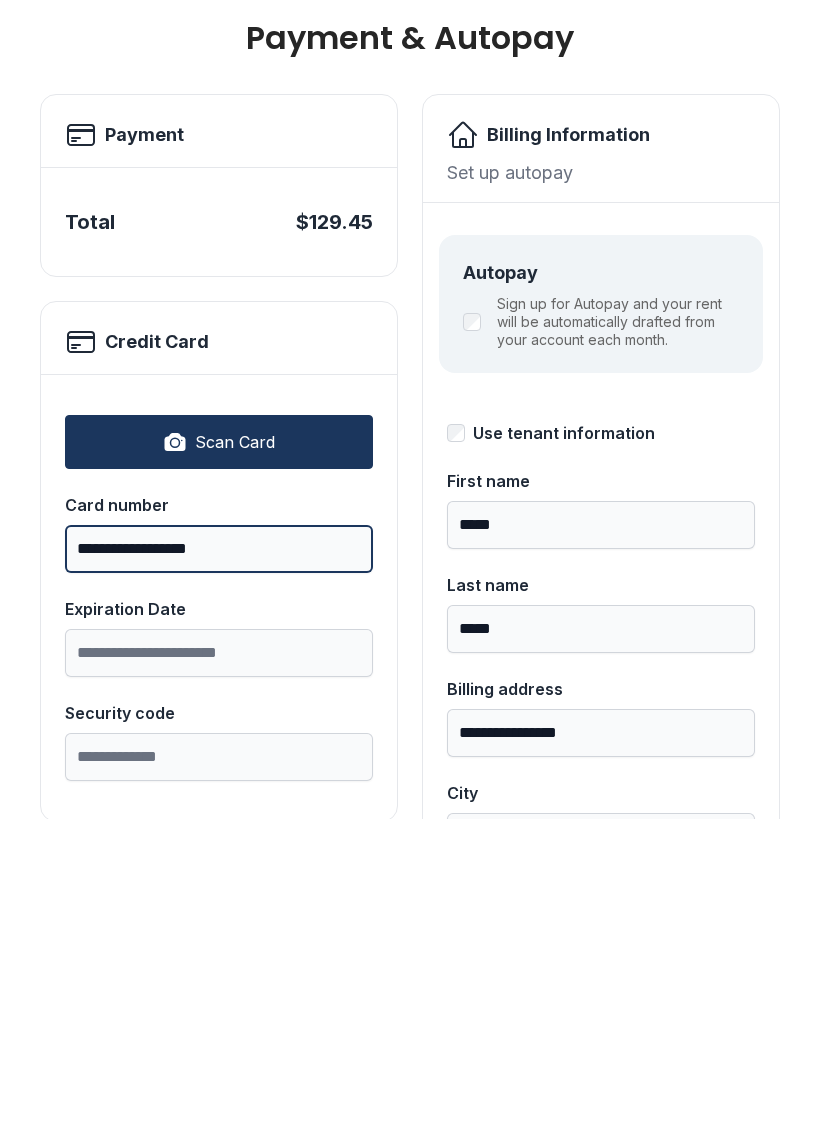 type on "**********" 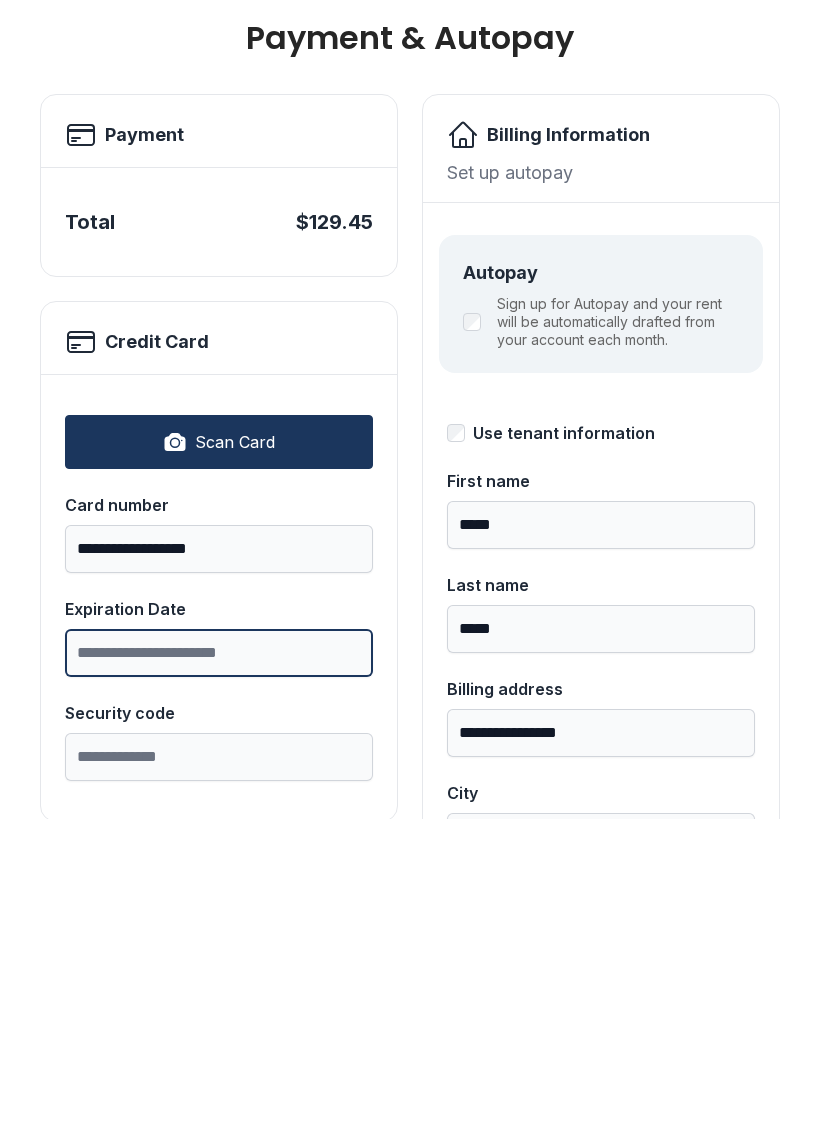 click on "Expiration Date" at bounding box center (219, 965) 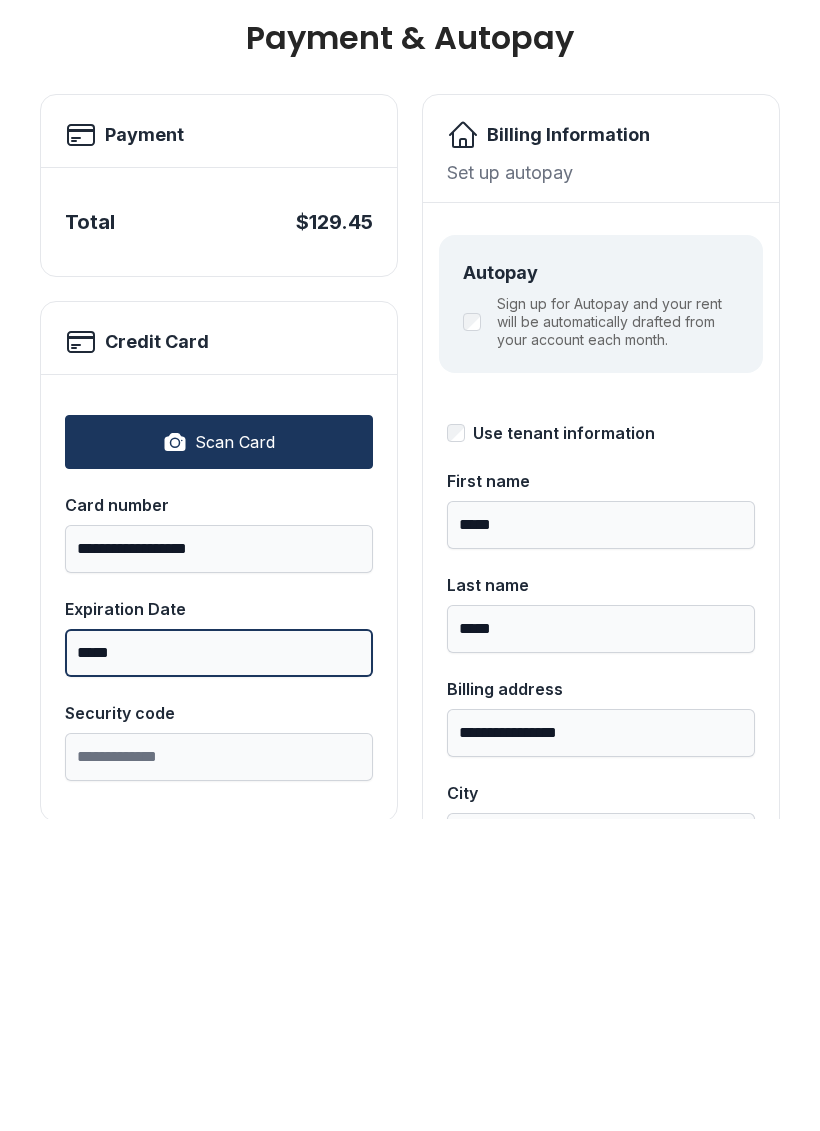 type on "*****" 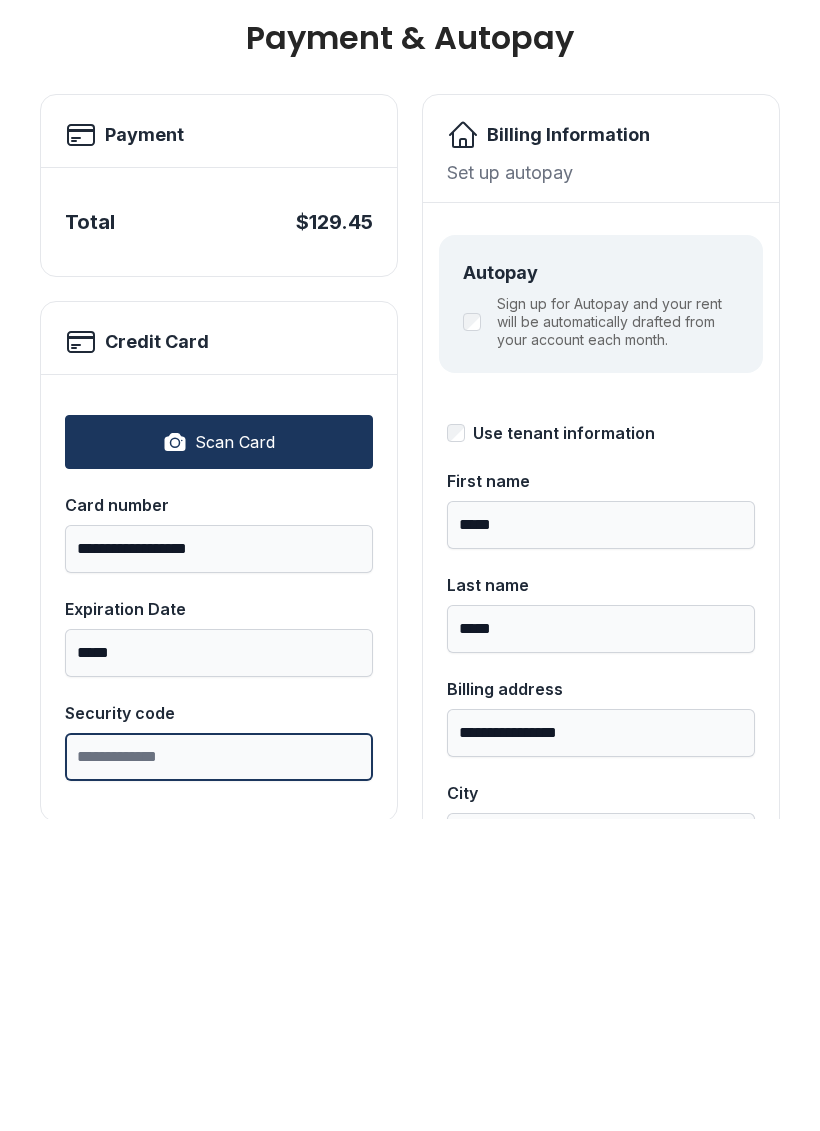 click on "Security code" at bounding box center (219, 1069) 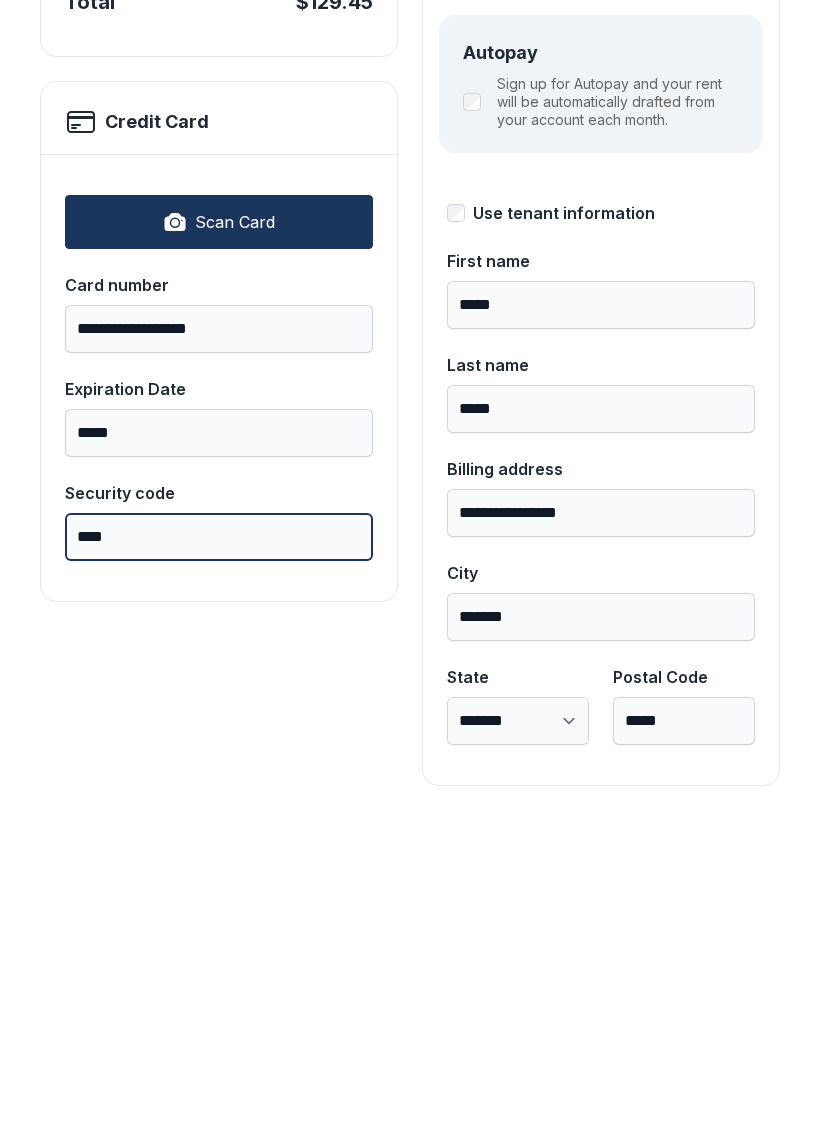 scroll, scrollTop: 218, scrollLeft: 0, axis: vertical 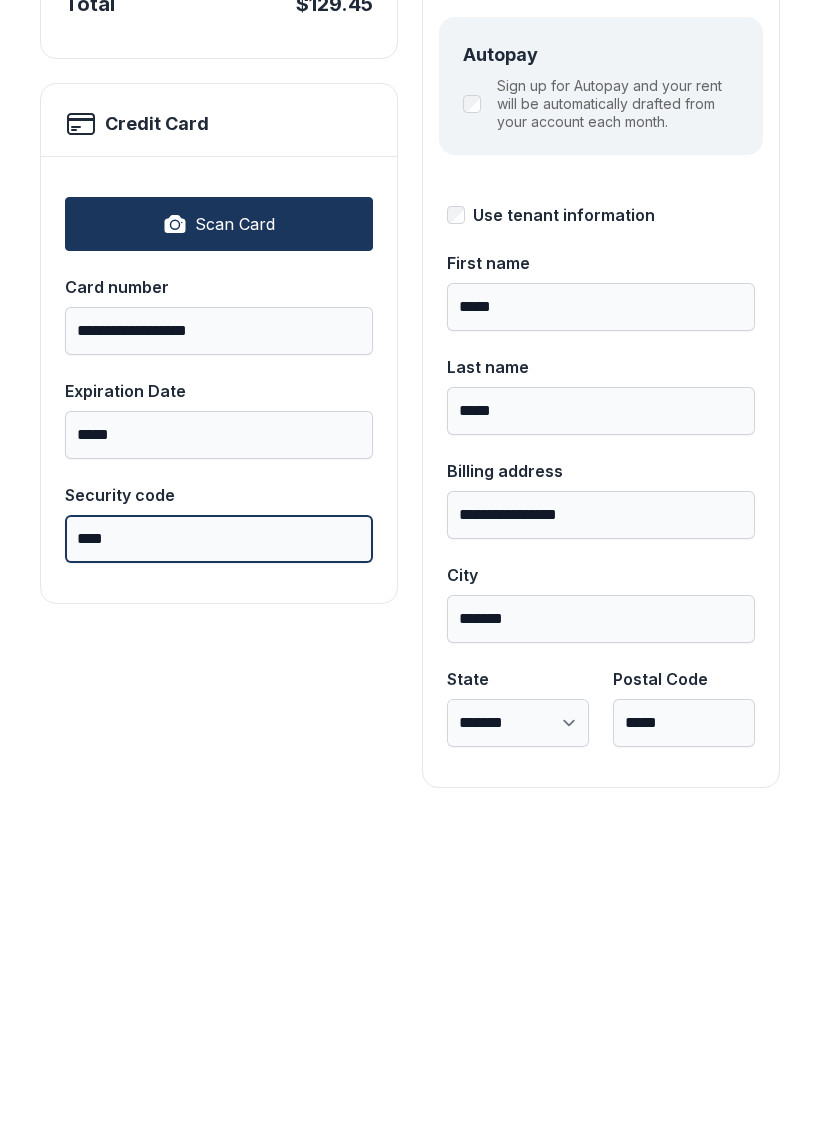 click on "Pay $129.45" at bounding box center [713, 231] 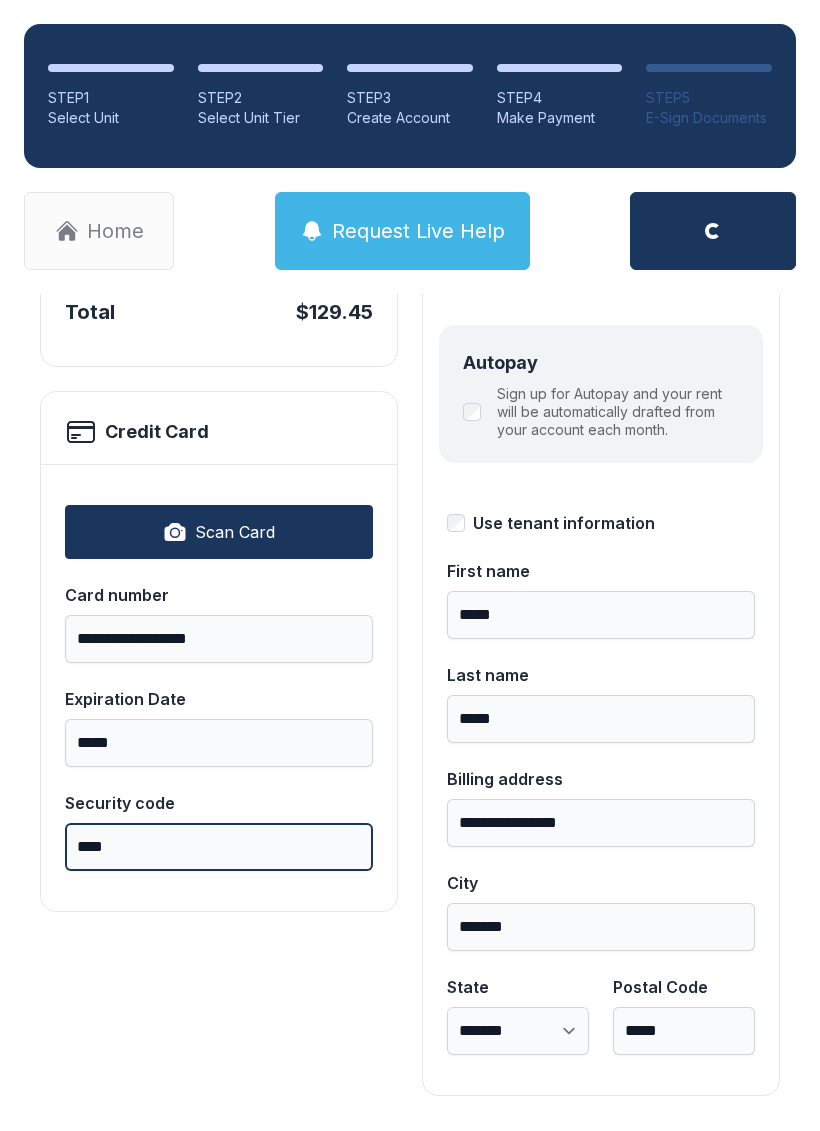 scroll, scrollTop: 218, scrollLeft: 0, axis: vertical 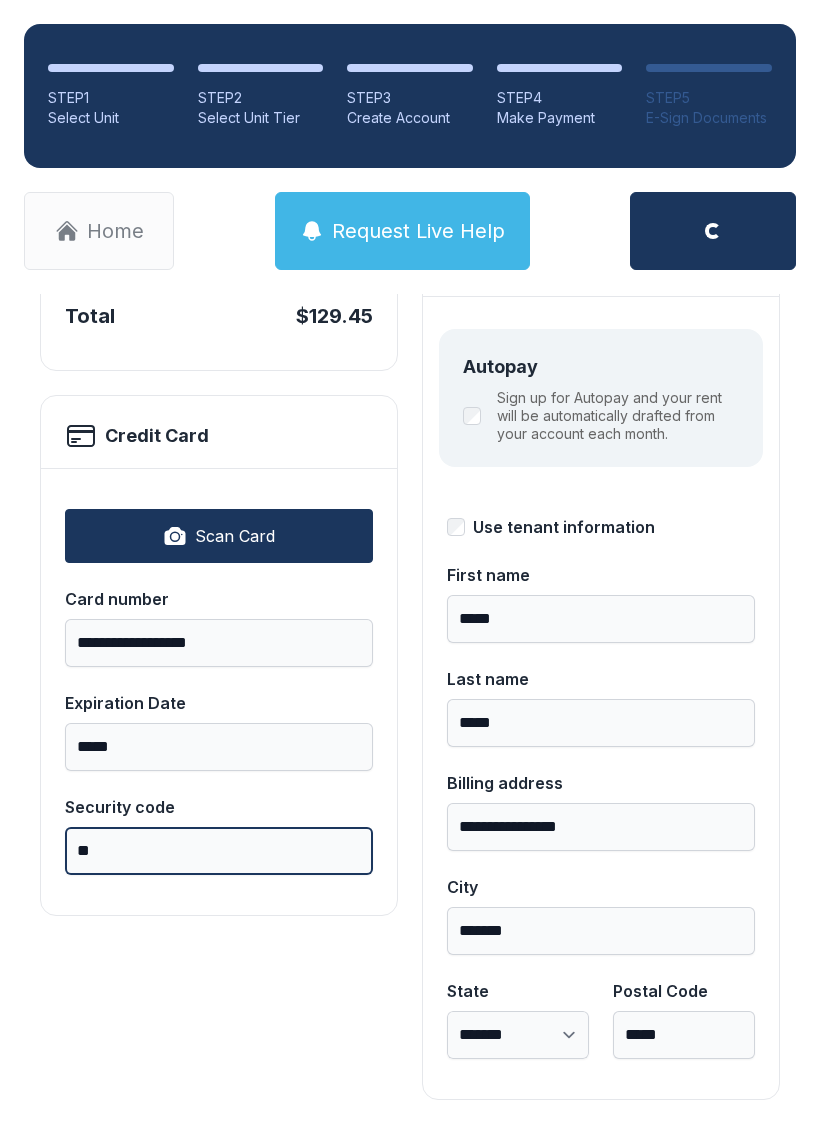 type on "*" 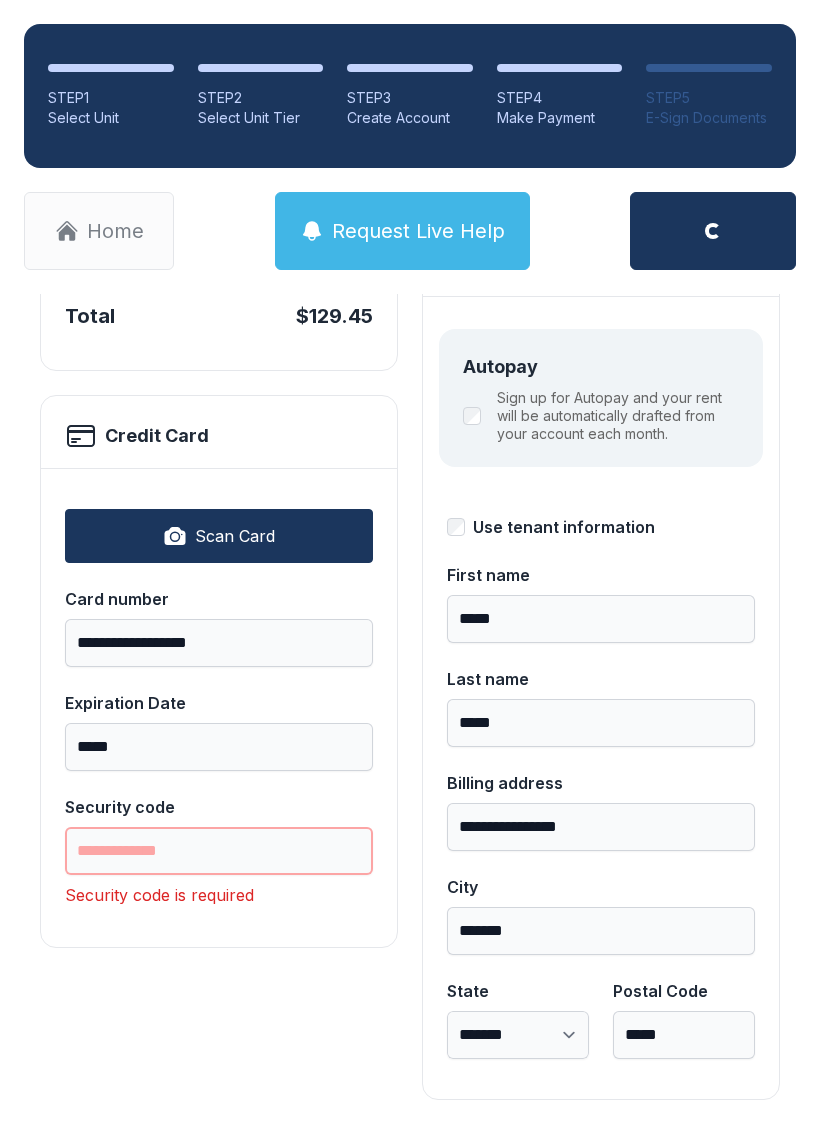 type 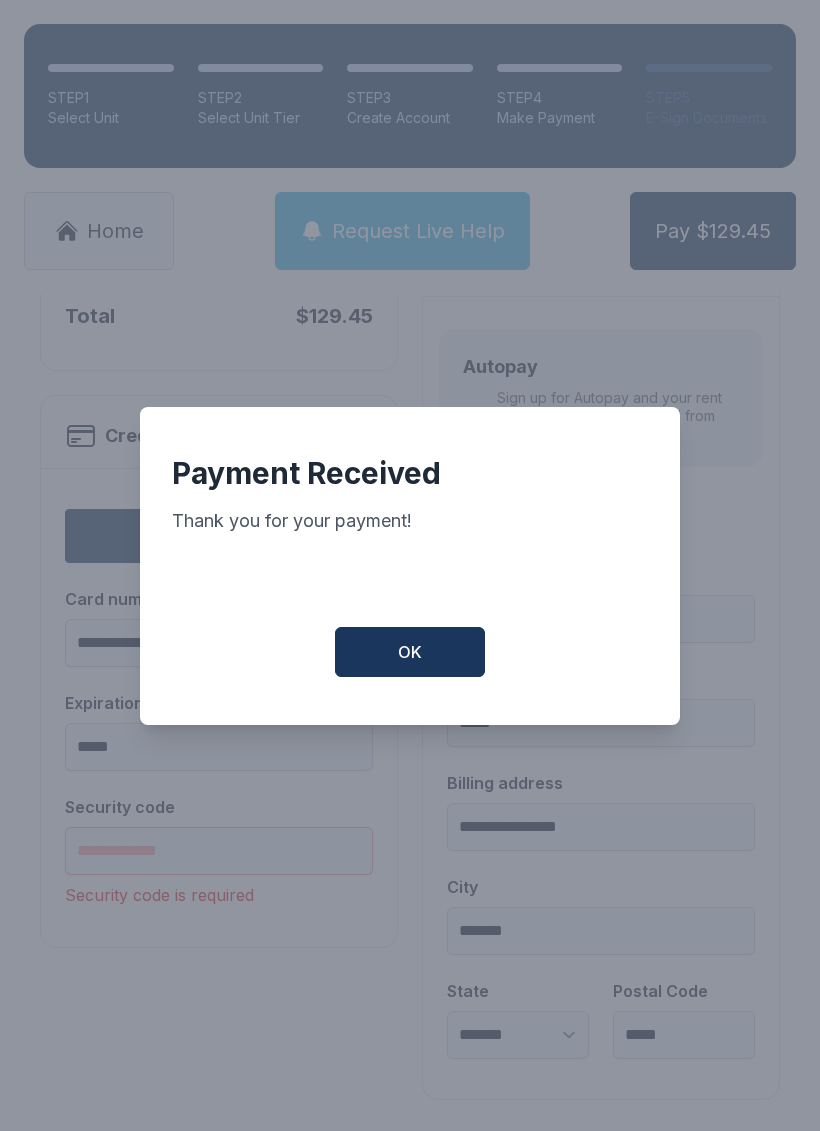 click on "OK" at bounding box center [410, 652] 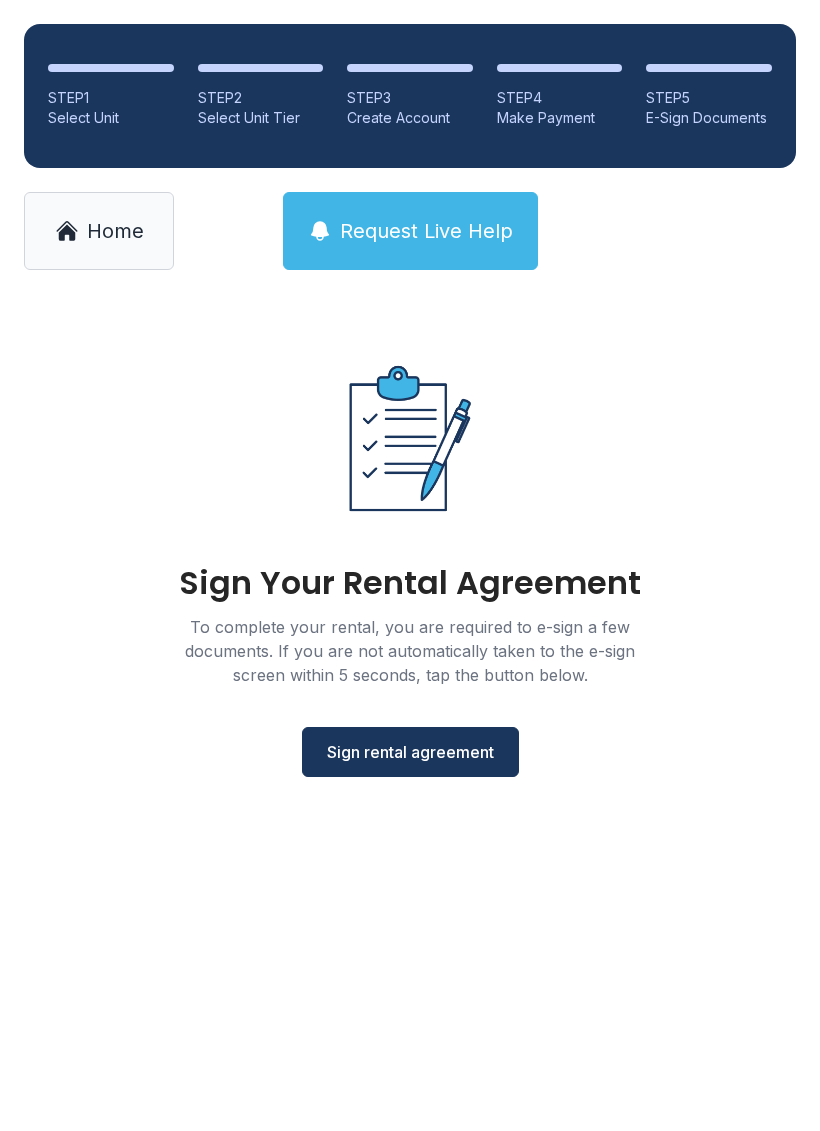 scroll, scrollTop: 0, scrollLeft: 0, axis: both 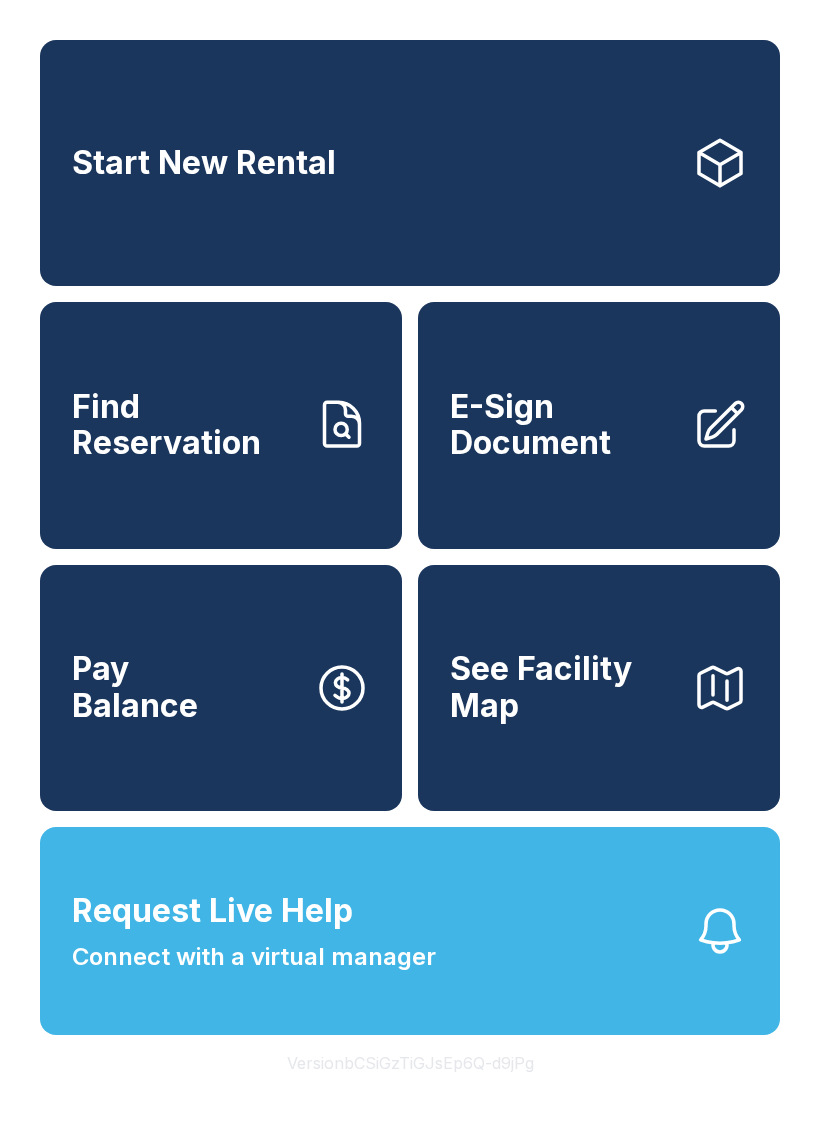 click on "See Facility Map" at bounding box center (599, 688) 